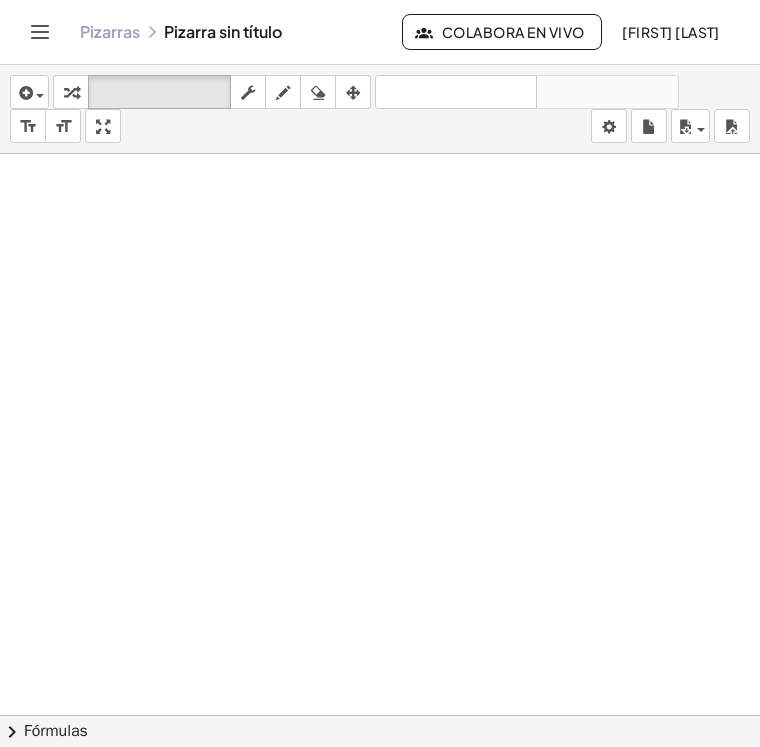 scroll, scrollTop: 0, scrollLeft: 0, axis: both 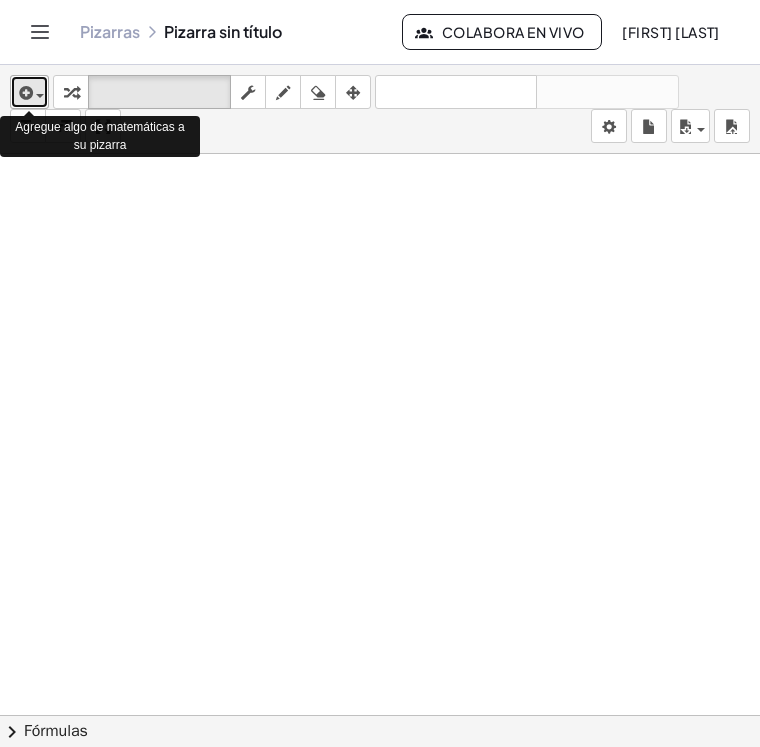 click at bounding box center [29, 92] 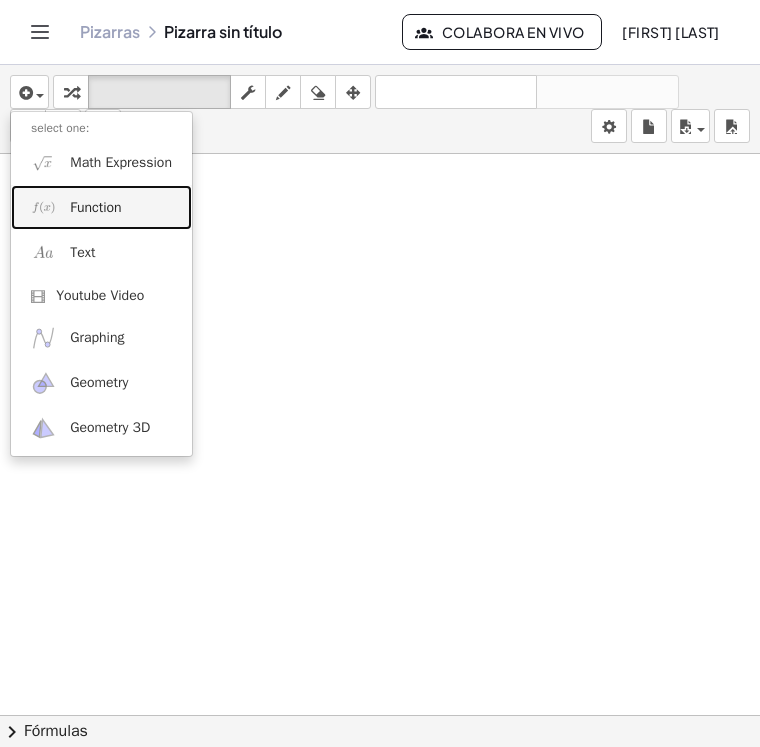 click on "Function" at bounding box center (95, 208) 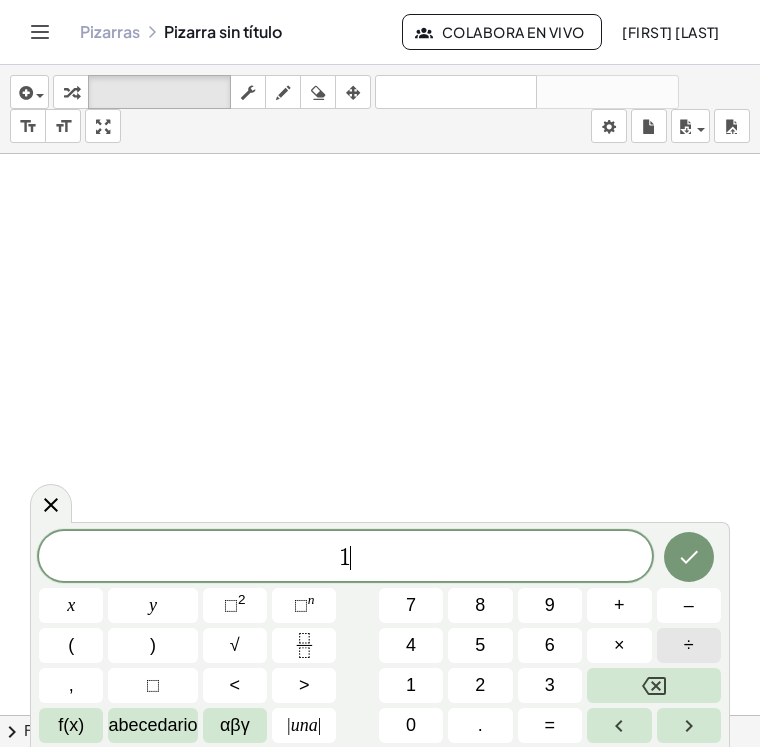 click on "÷" at bounding box center [689, 645] 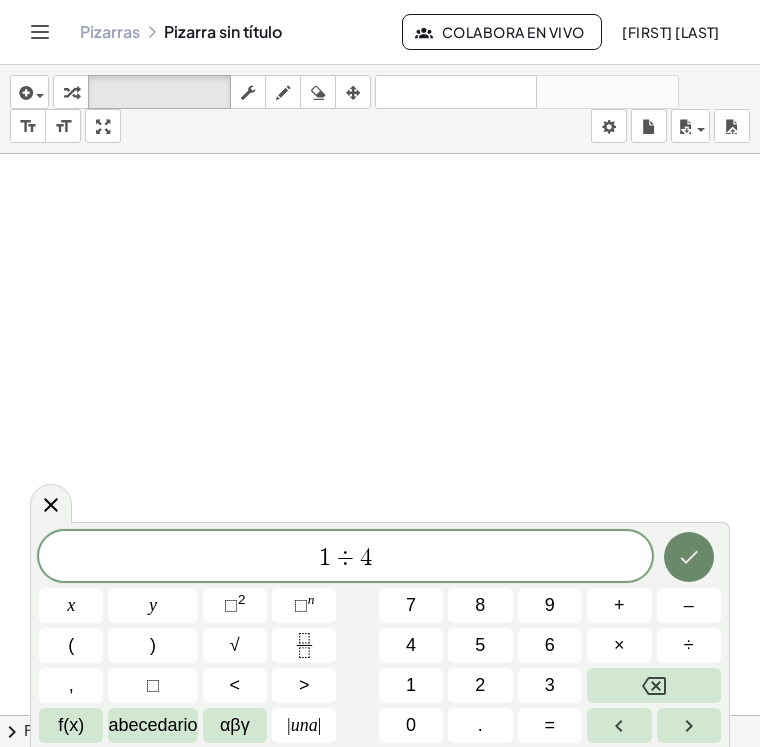 click 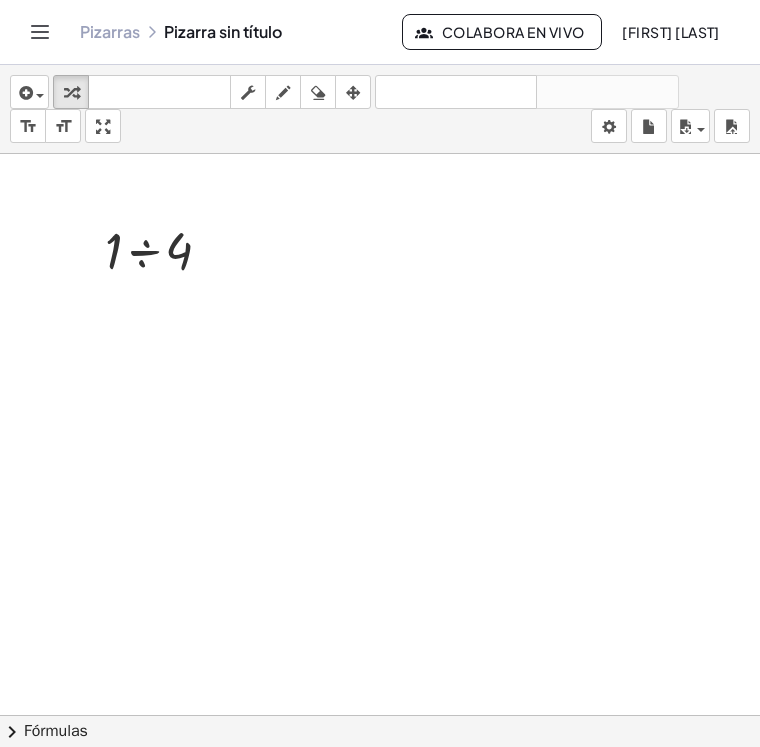 click at bounding box center (380, 794) 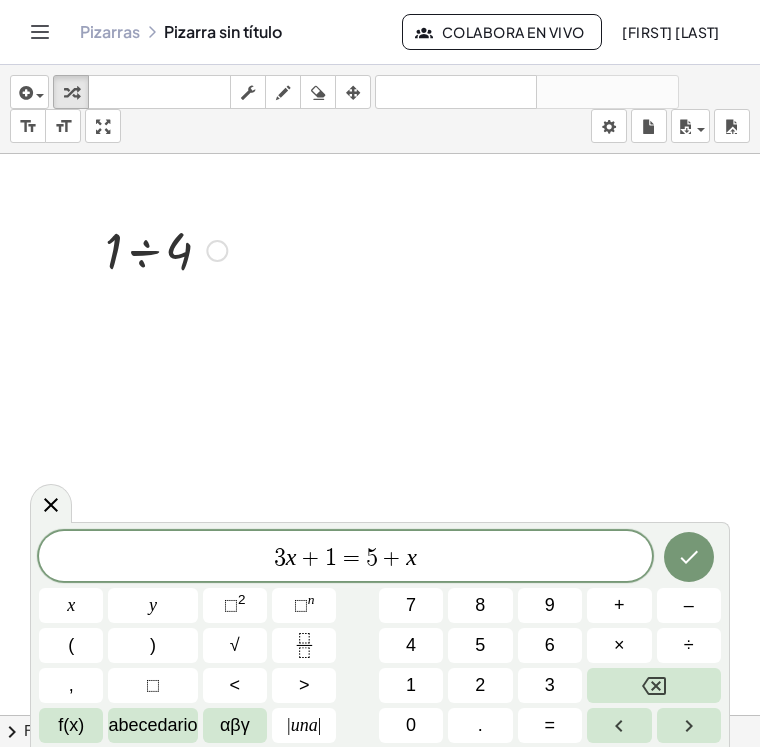 click at bounding box center (166, 249) 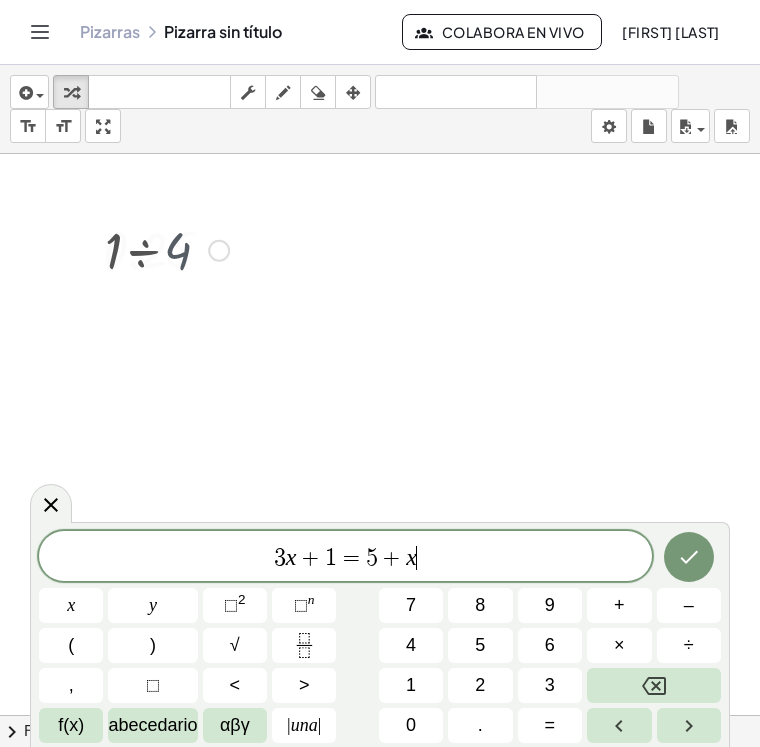 click at bounding box center (166, 249) 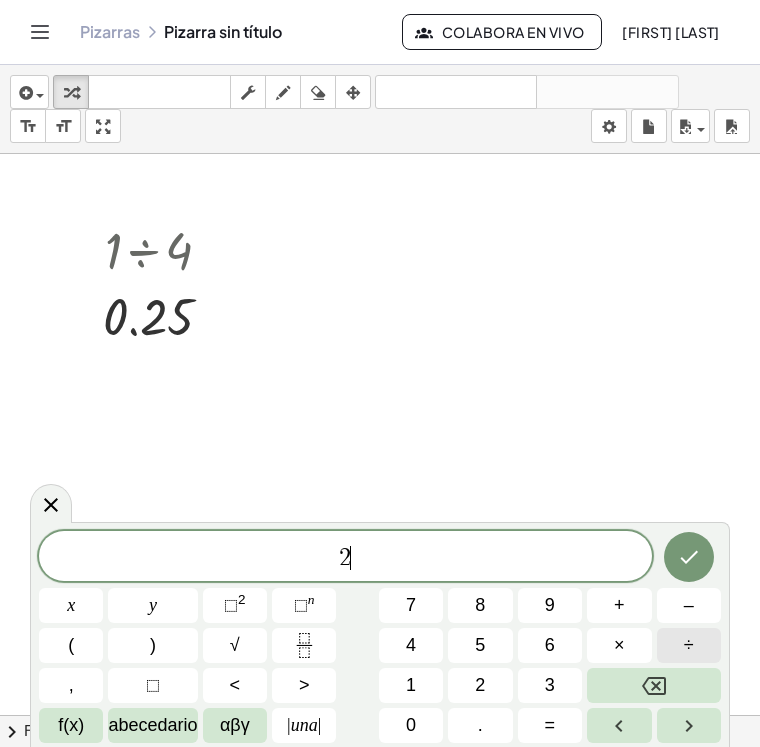 click on "÷" at bounding box center [689, 645] 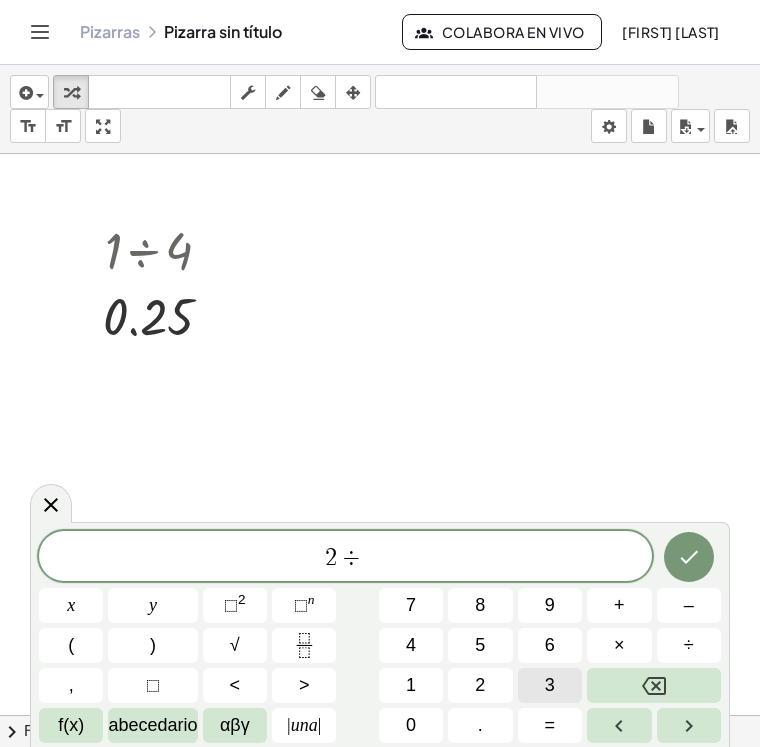 click on "3" at bounding box center [550, 685] 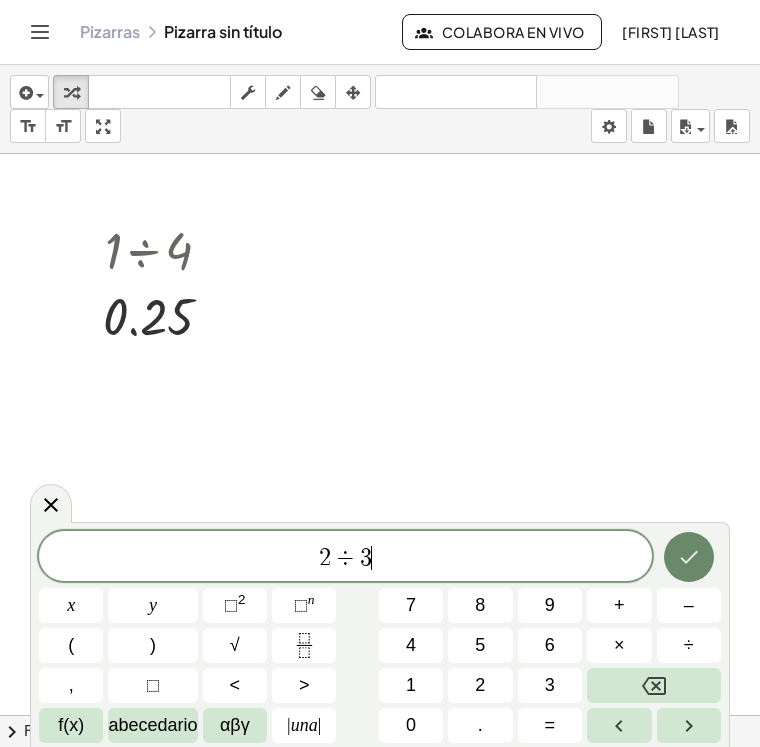click 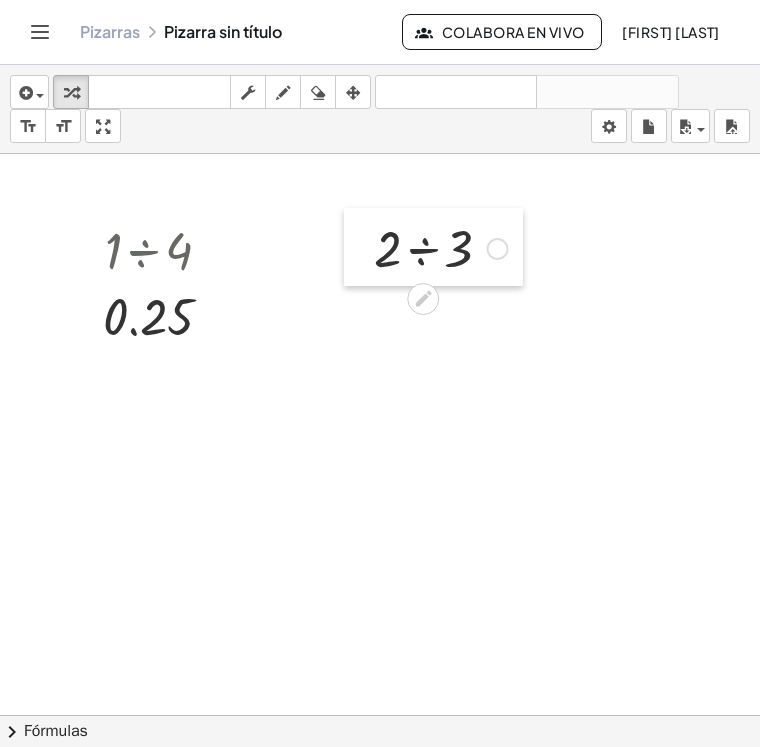 drag, startPoint x: 700, startPoint y: 593, endPoint x: 357, endPoint y: 254, distance: 482.25513 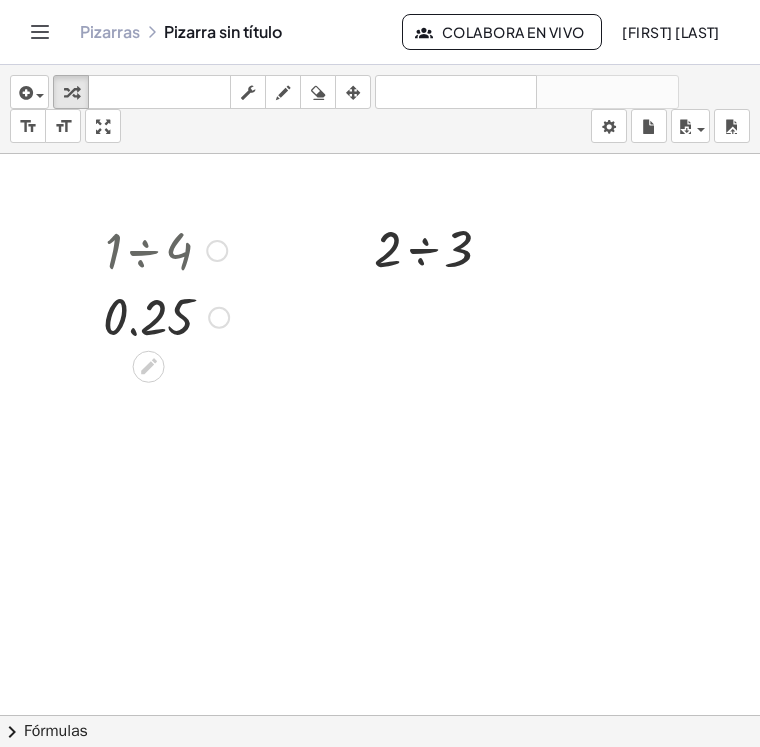 click at bounding box center [166, 249] 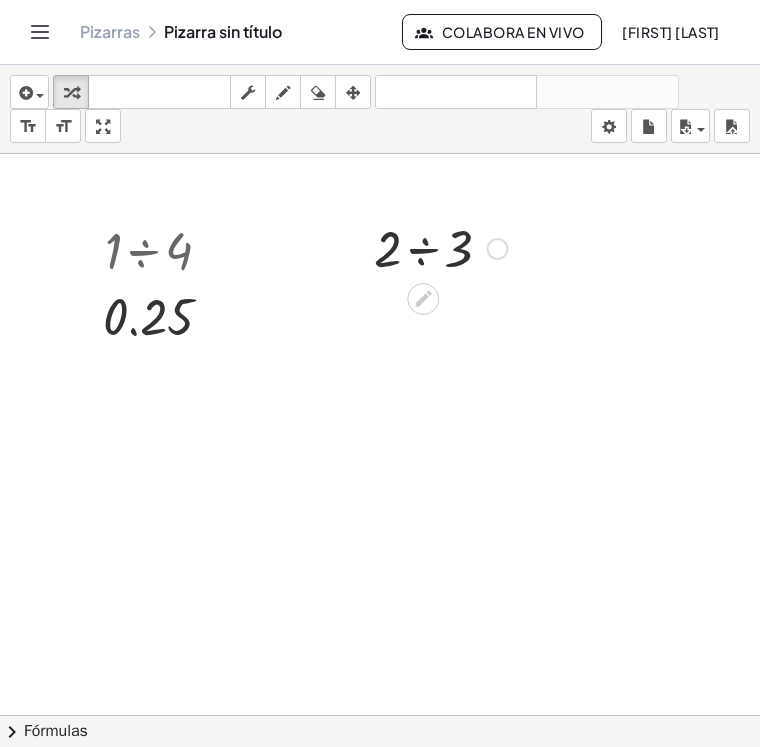 click at bounding box center (441, 247) 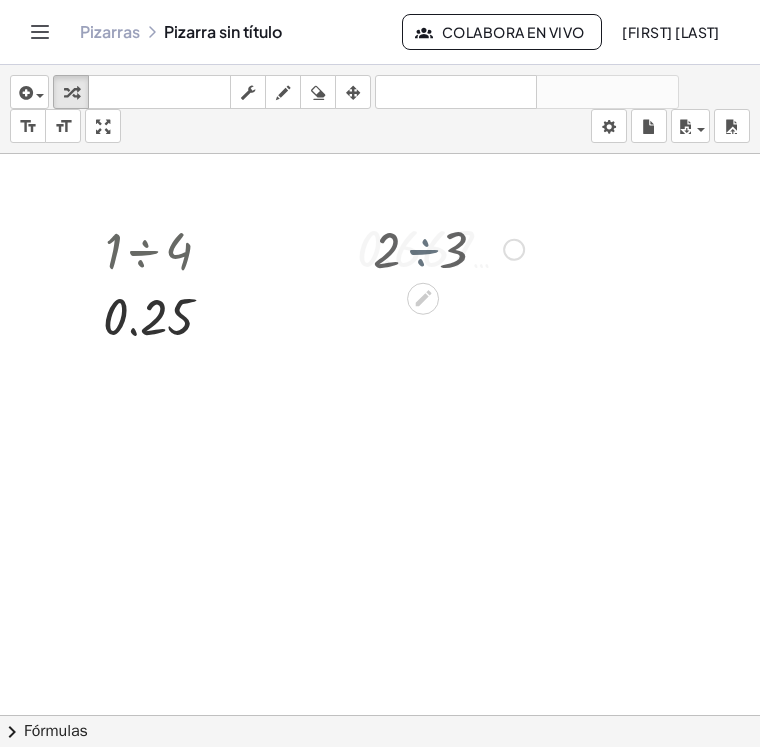 click at bounding box center [440, 248] 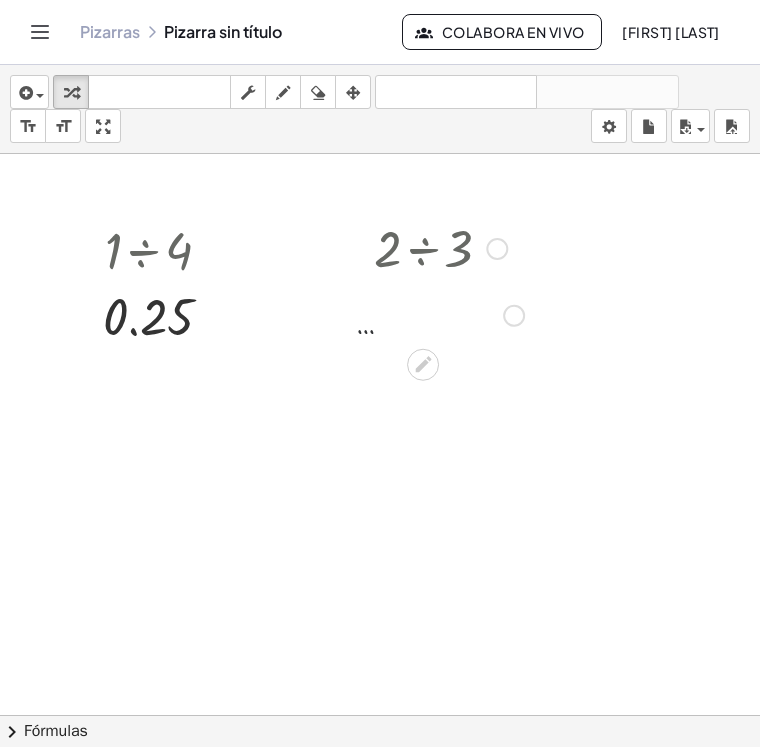 click at bounding box center [440, 314] 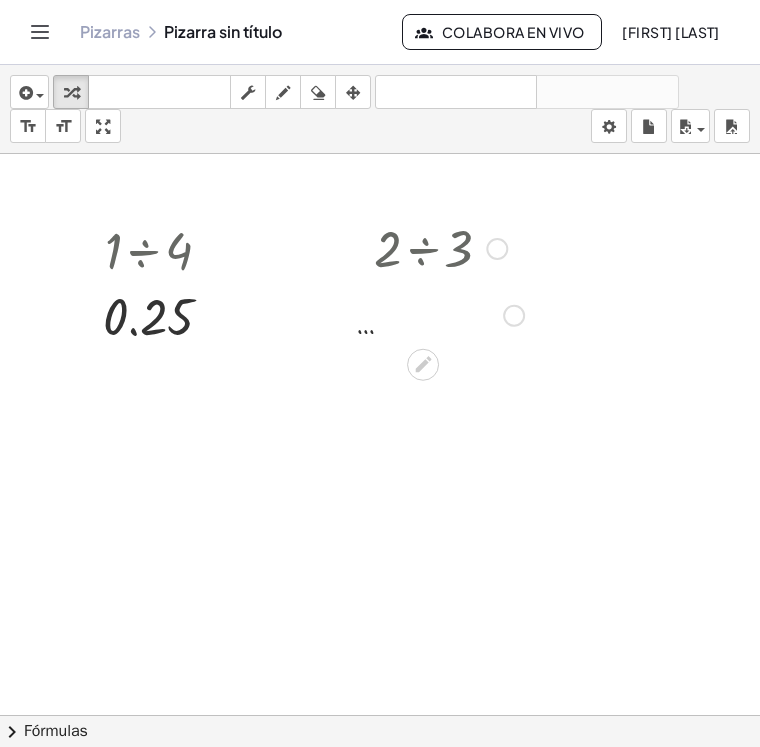 click at bounding box center [440, 247] 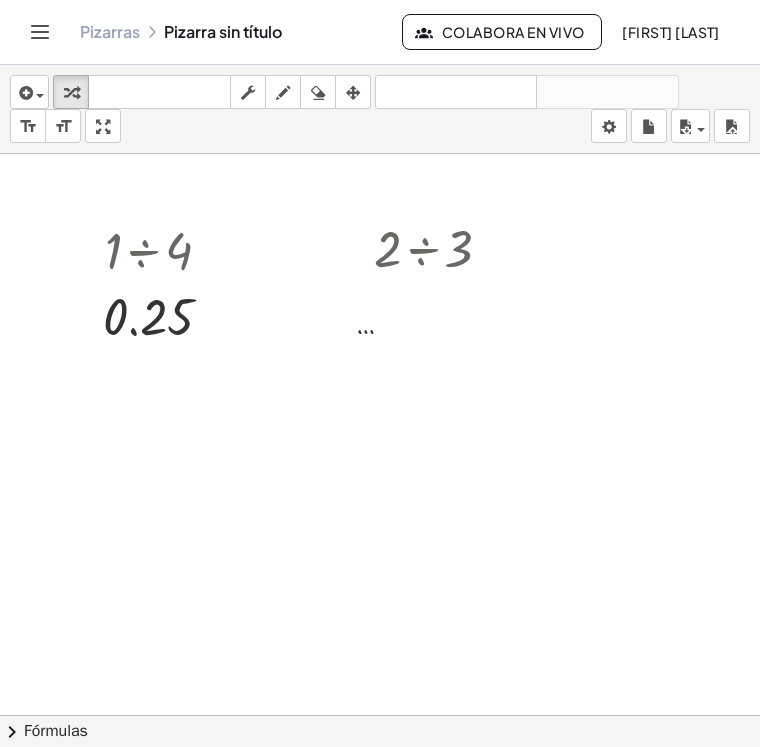 drag, startPoint x: 428, startPoint y: 242, endPoint x: 561, endPoint y: 259, distance: 134.08206 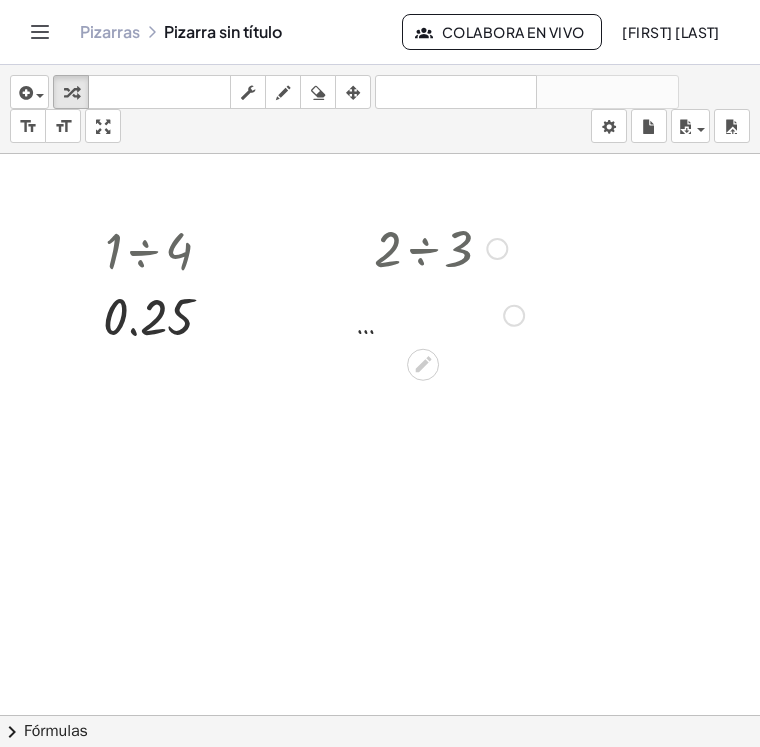 click at bounding box center [514, 316] 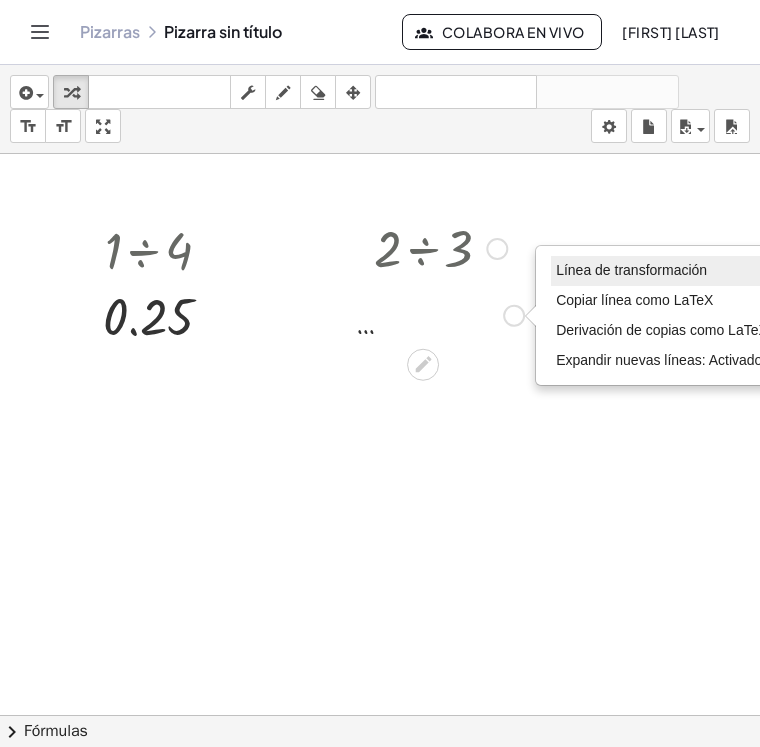 click on "Línea de transformación" at bounding box center (631, 270) 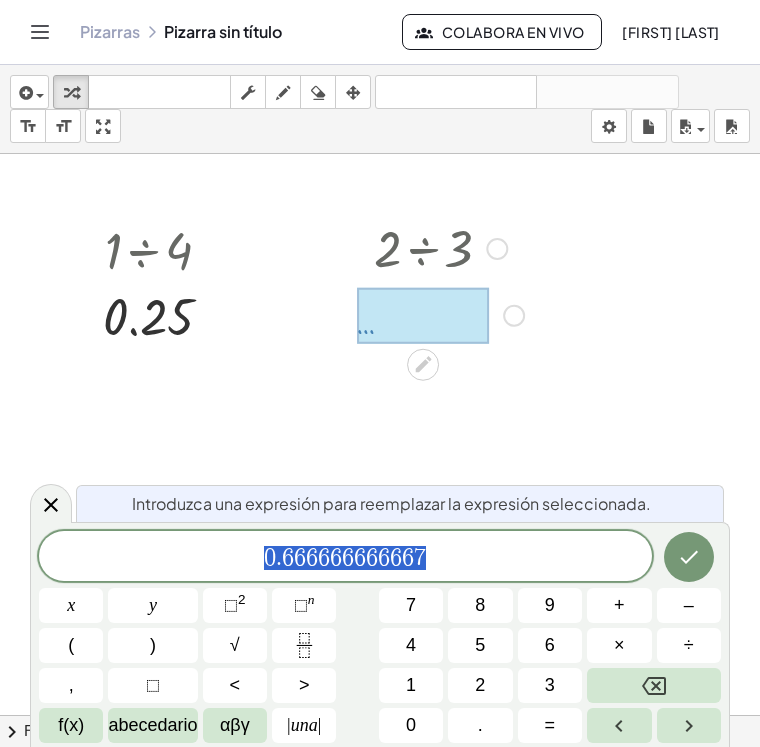 click at bounding box center [423, 316] 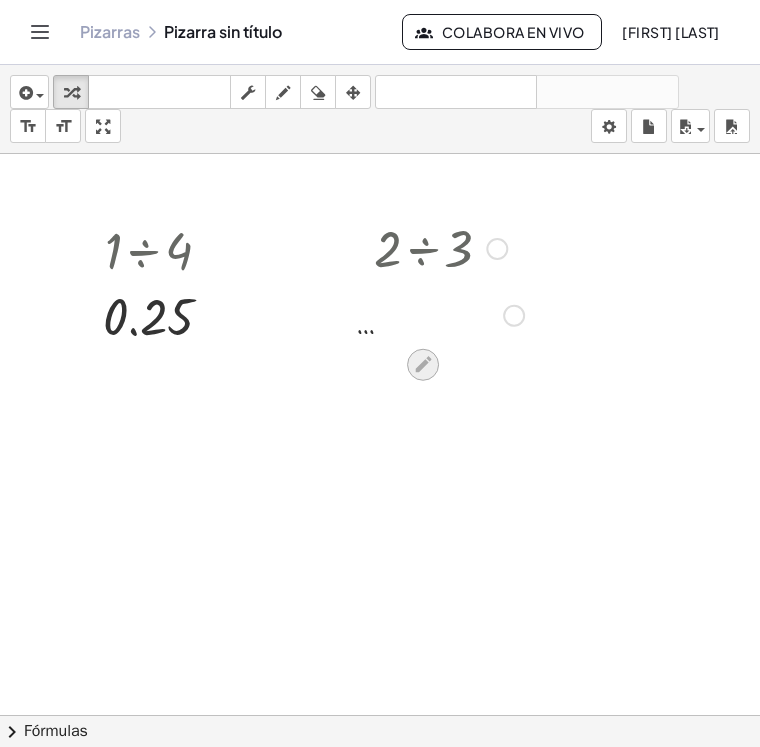 click 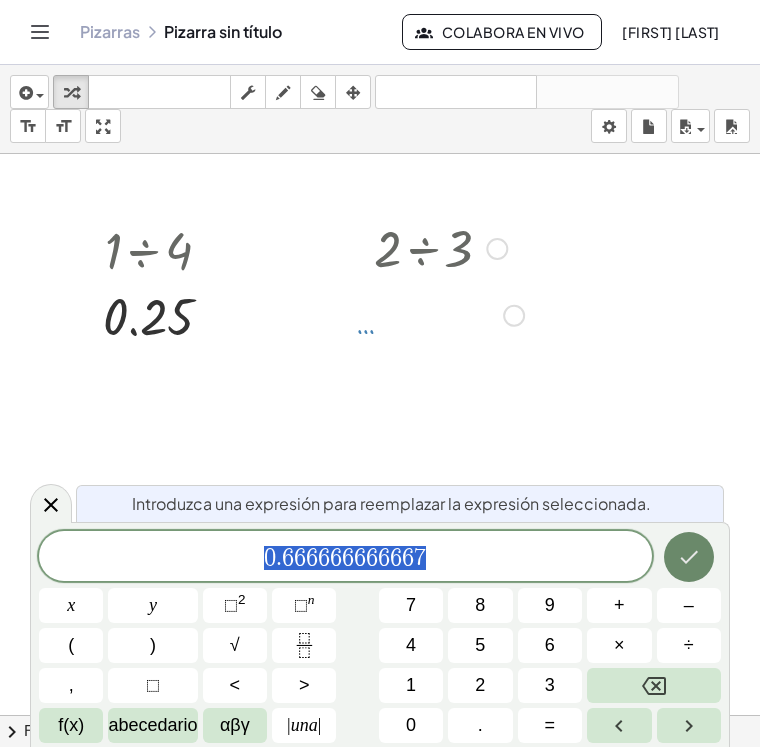 click 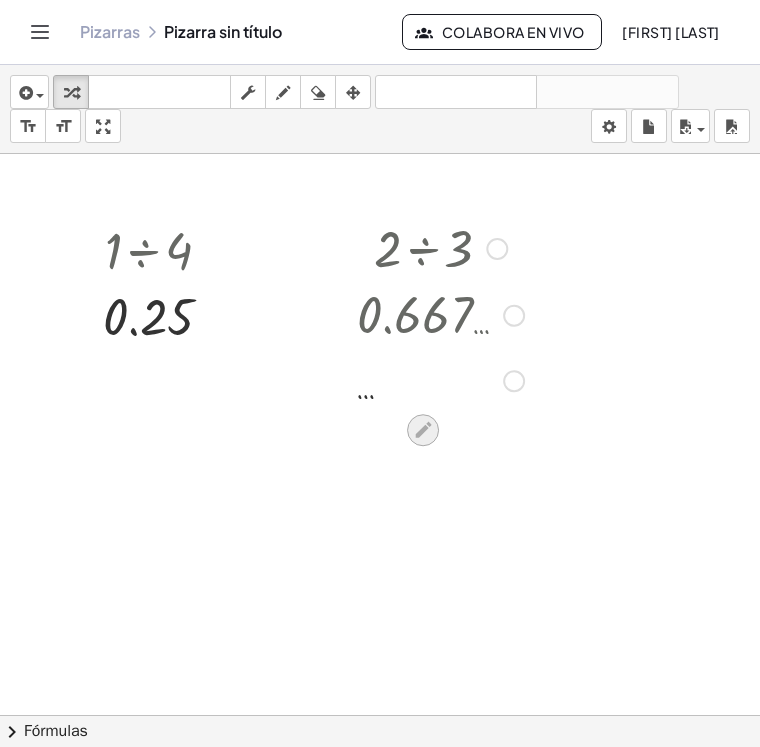 click 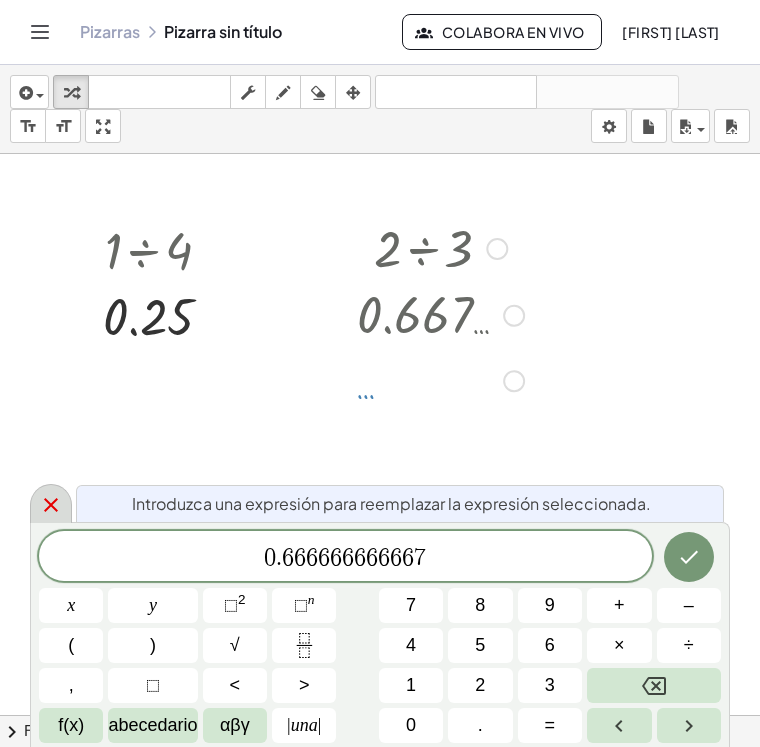 click 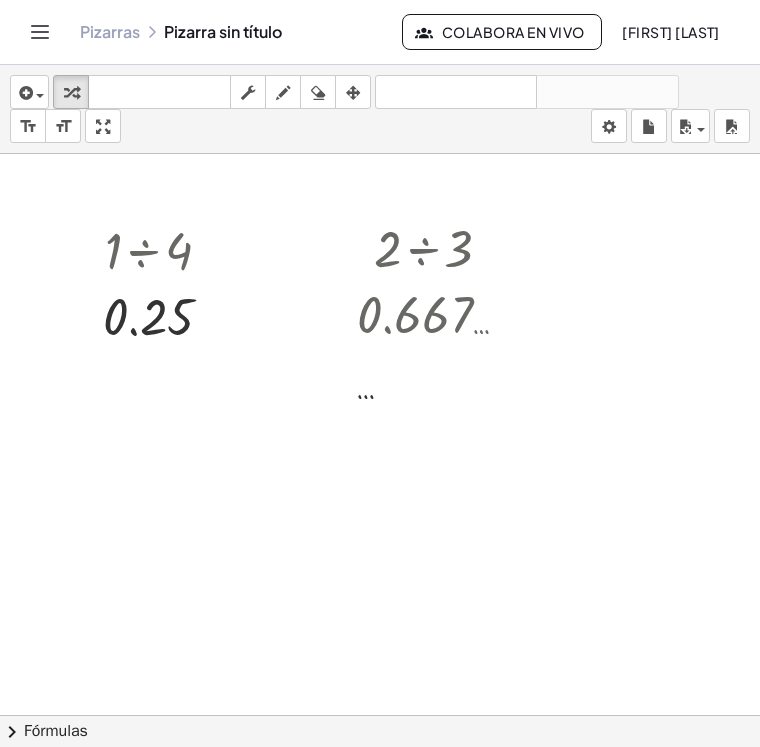 click at bounding box center [435, 794] 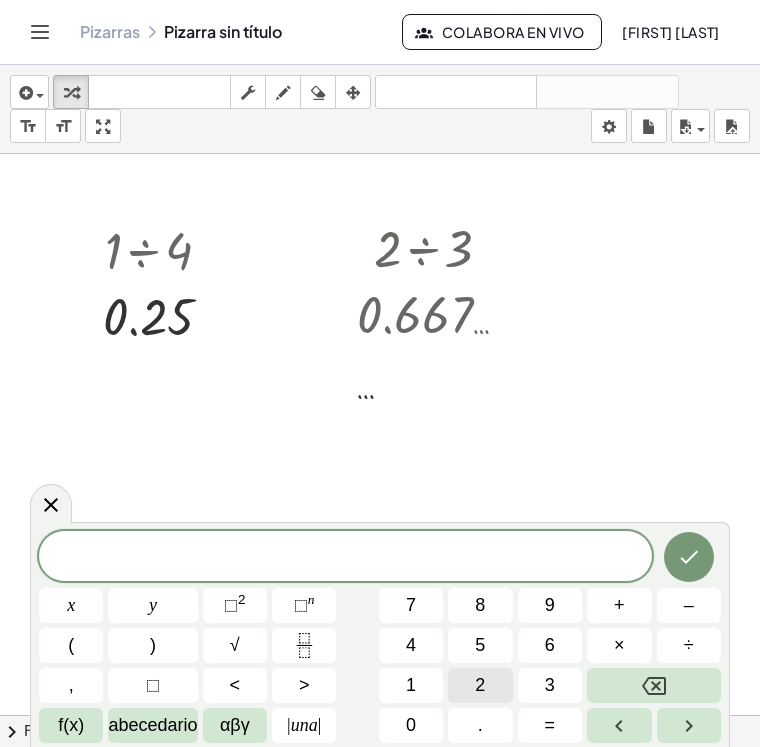 click on "2" at bounding box center [480, 685] 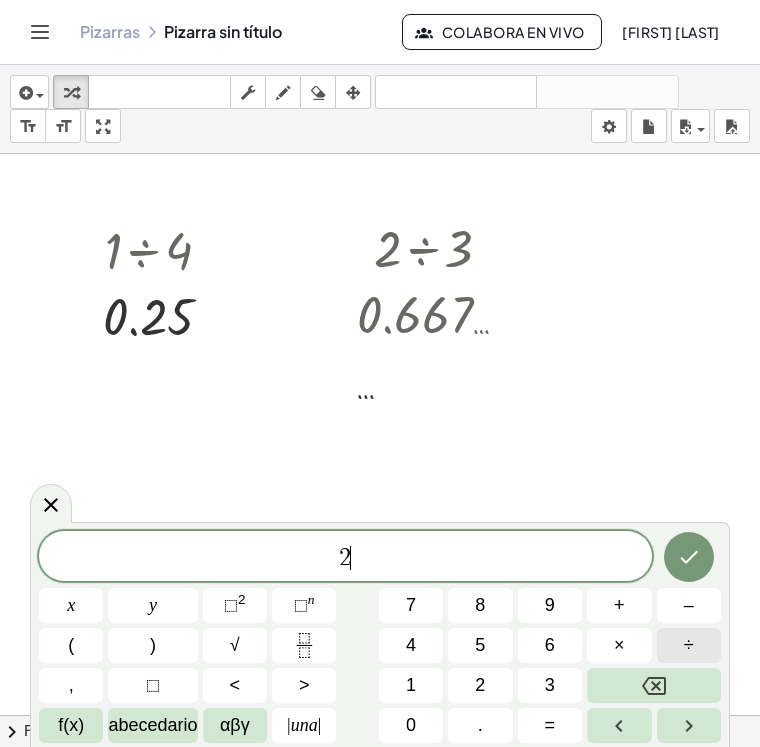 click on "2 ​ x y ⬚ 2 ⬚ n 7 8 9 + – ( ) √ 4 5 6 × ÷ , ⬚ < > 1 2 3 f(x) abecedario αβγ | una | 0 . =" at bounding box center [380, 637] 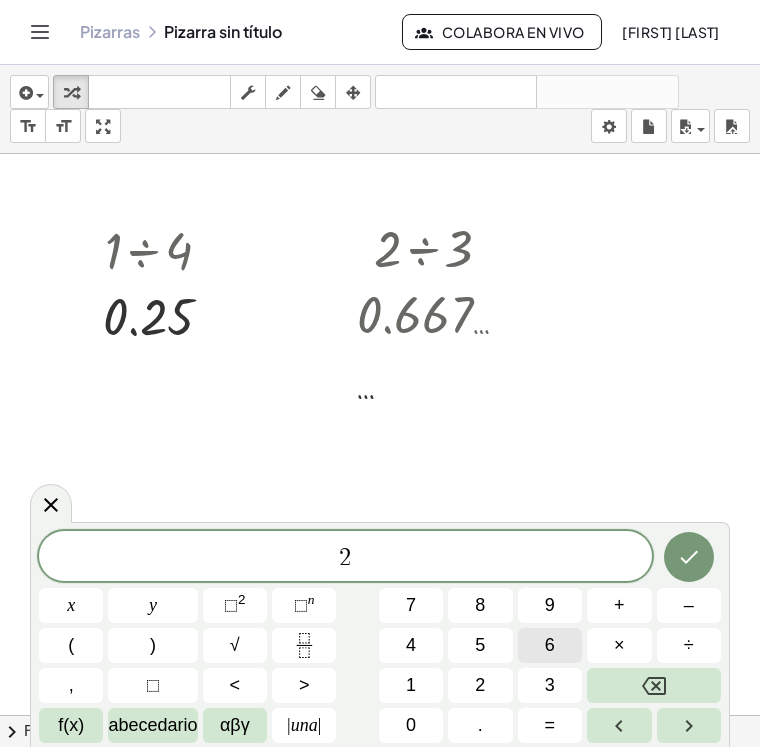 click on "6" at bounding box center [550, 645] 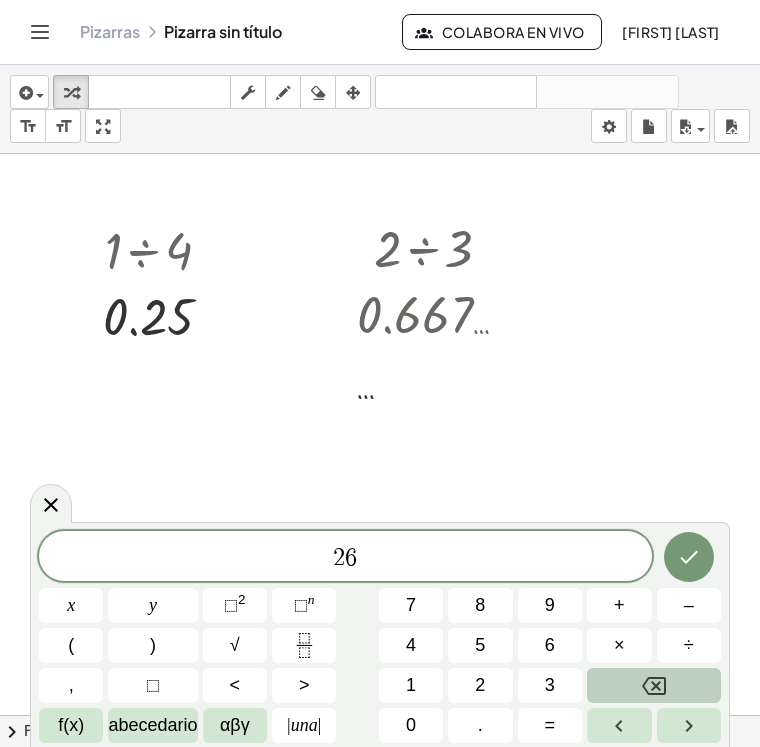 click 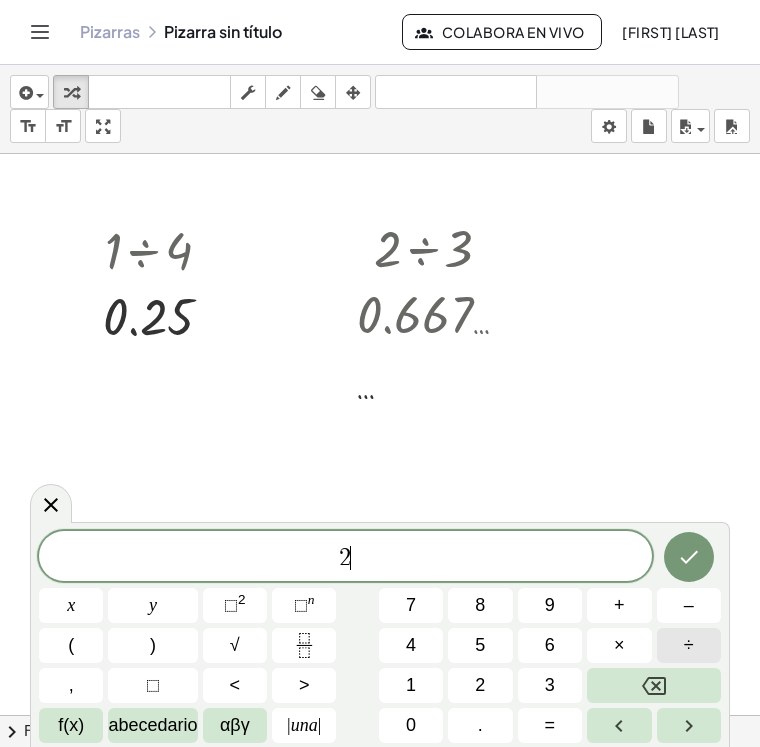 click on "÷" at bounding box center [689, 645] 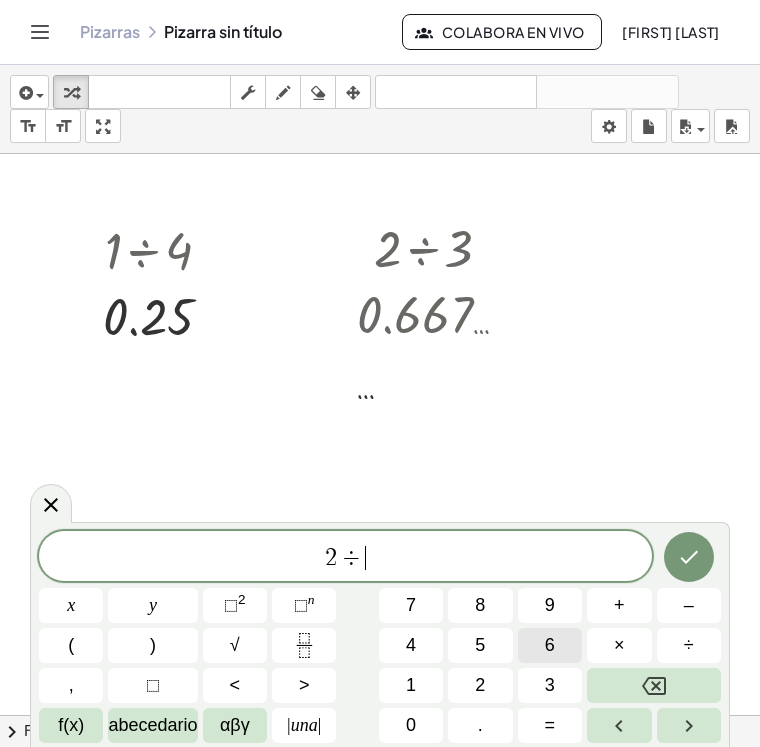 click on "6" at bounding box center [550, 645] 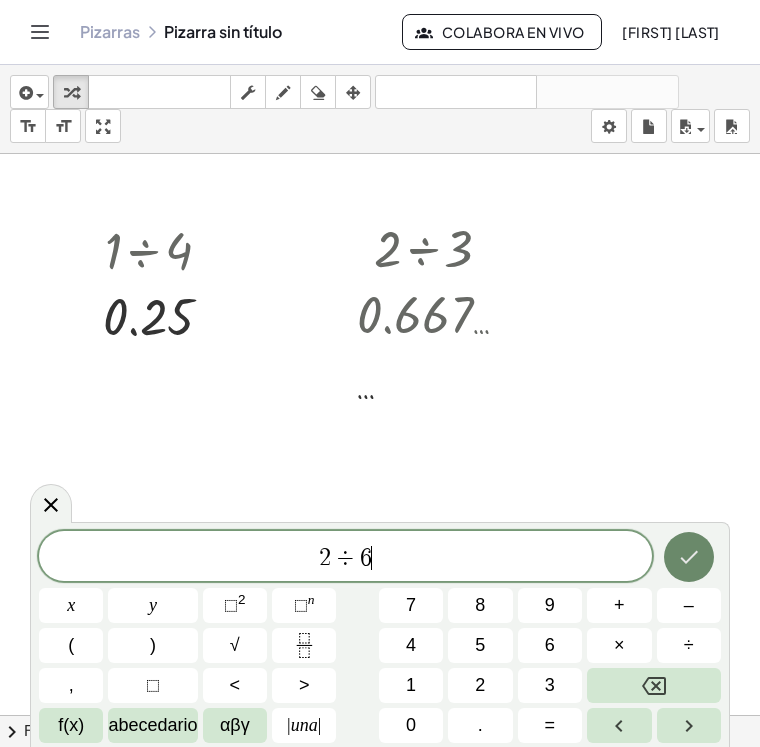 click 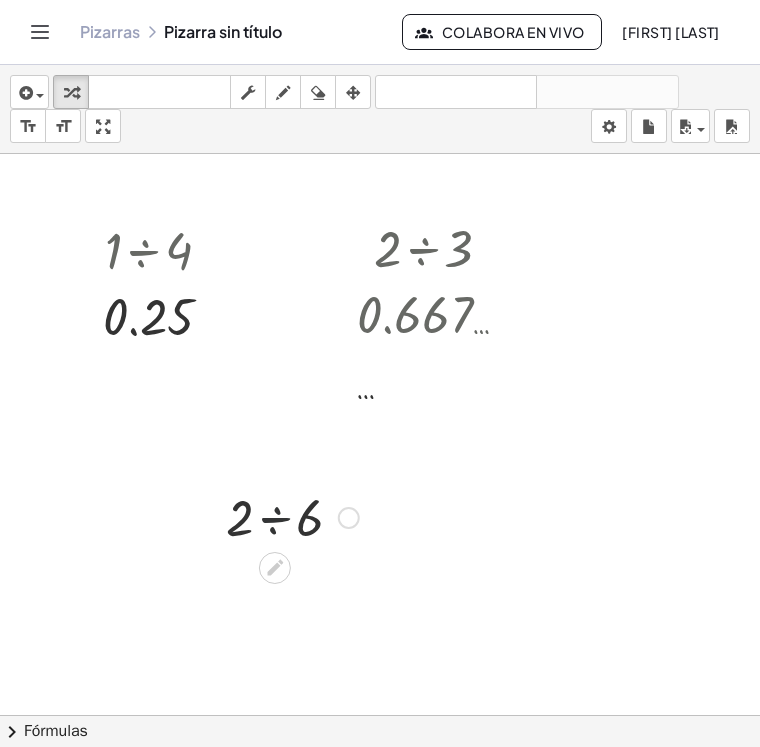 click at bounding box center (292, 516) 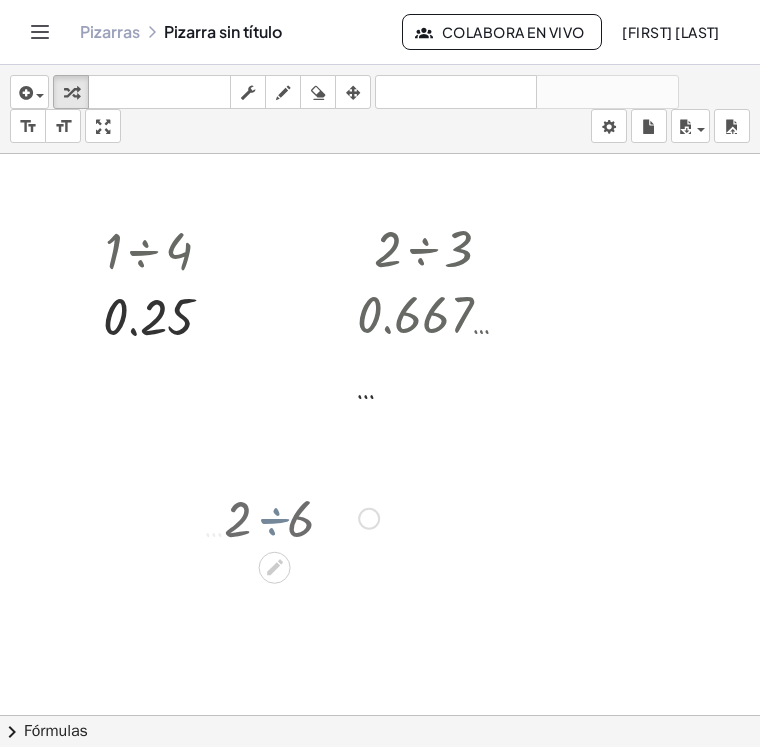 click at bounding box center [292, 517] 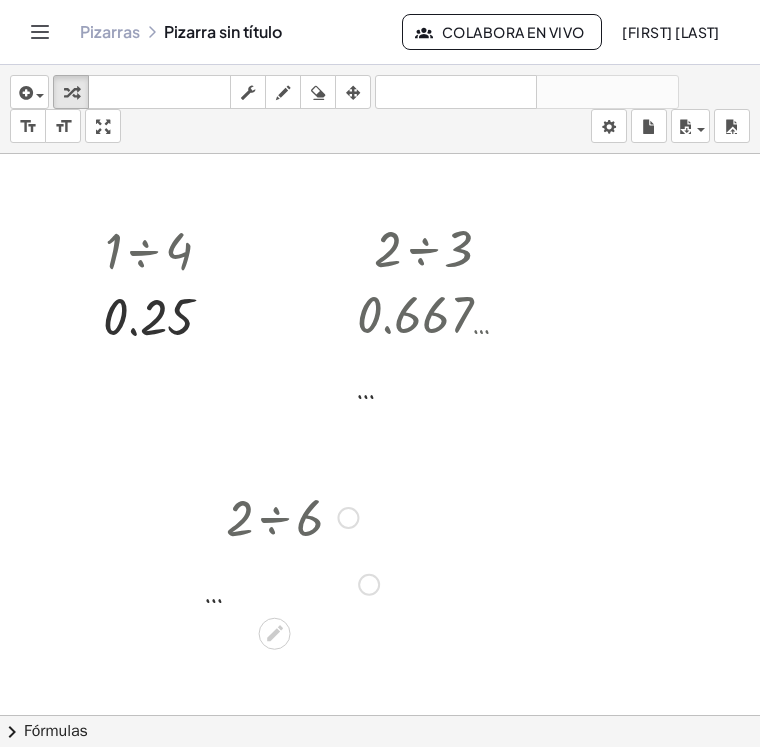 click at bounding box center [292, 583] 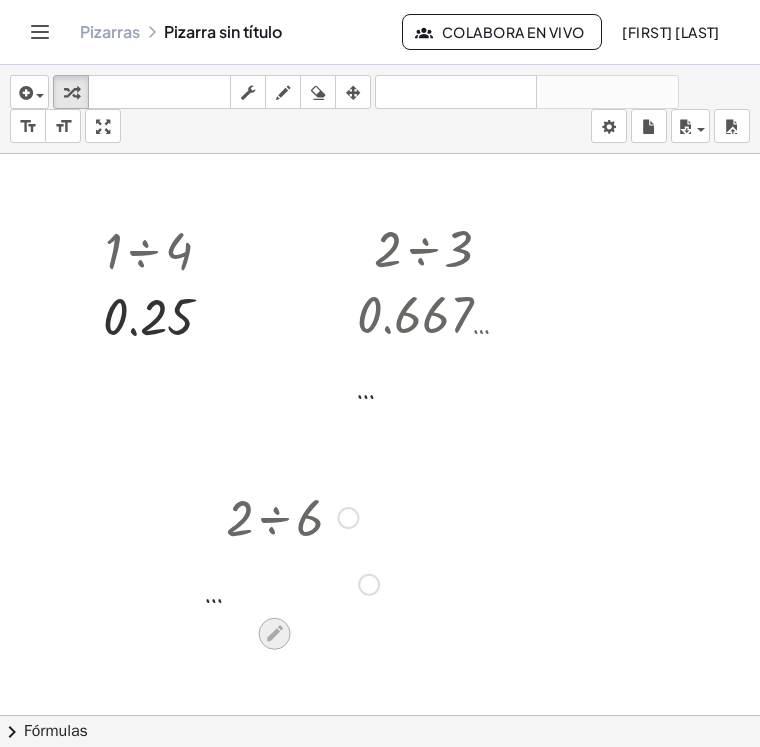 click 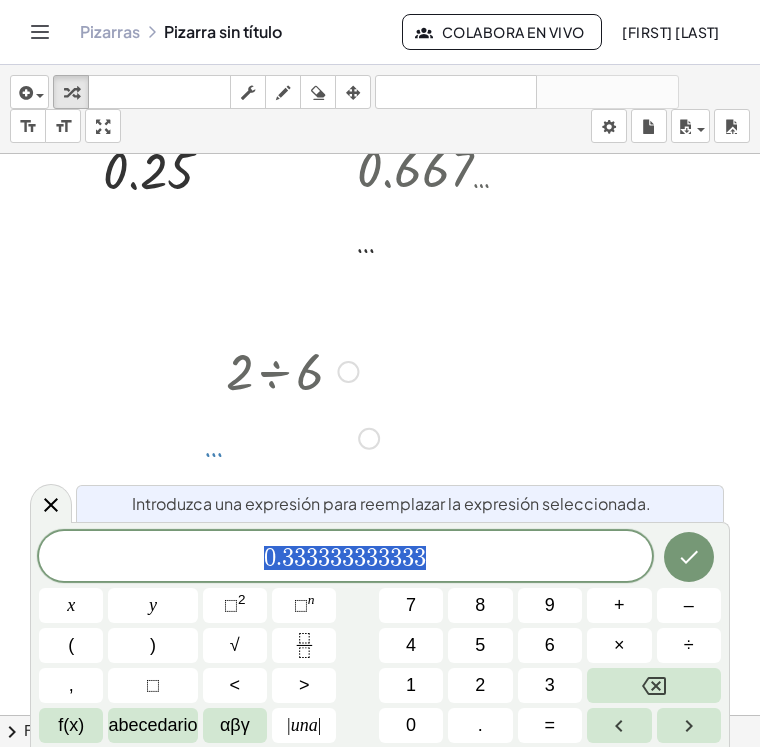 scroll, scrollTop: 147, scrollLeft: 0, axis: vertical 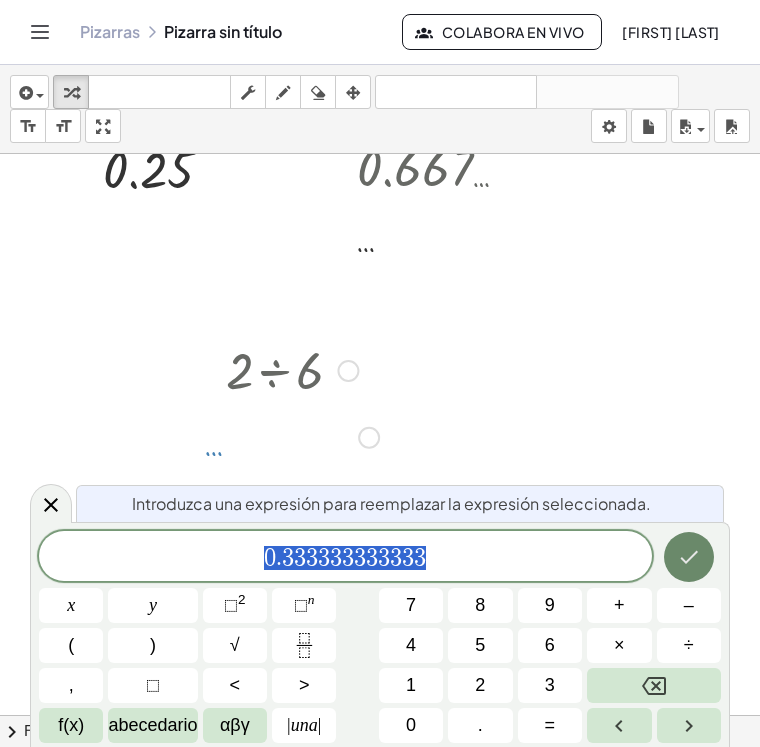 click 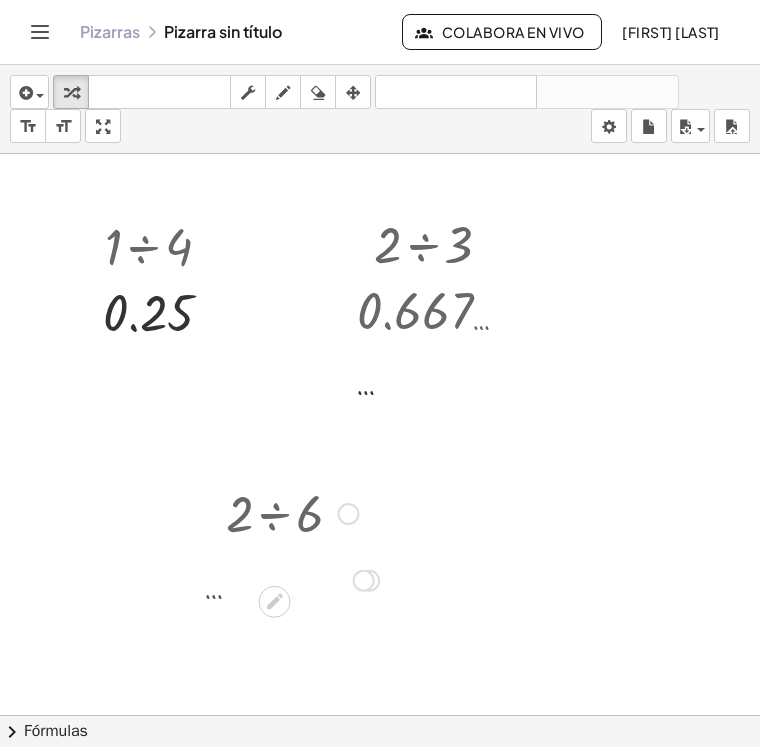 scroll, scrollTop: 0, scrollLeft: 0, axis: both 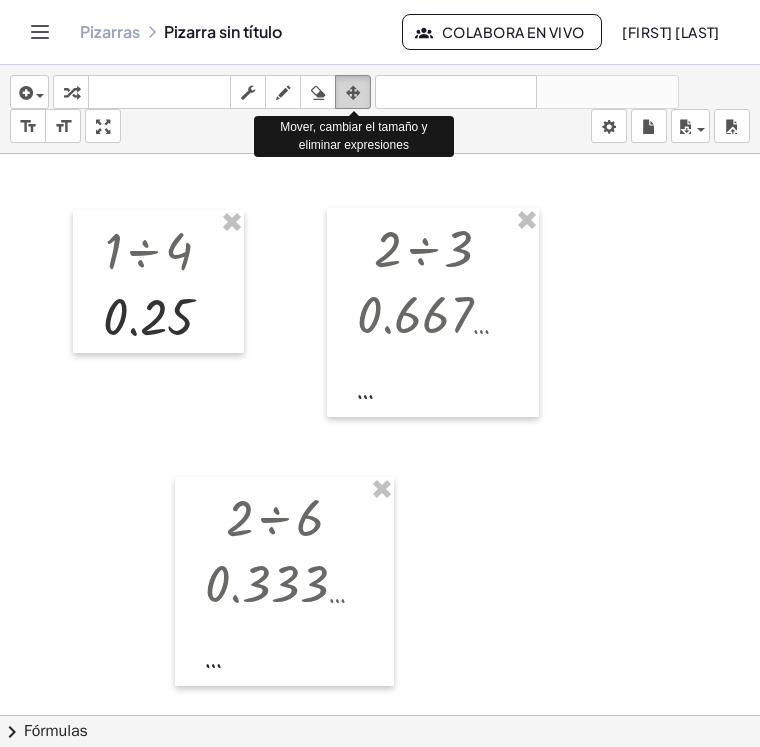 click at bounding box center (353, 93) 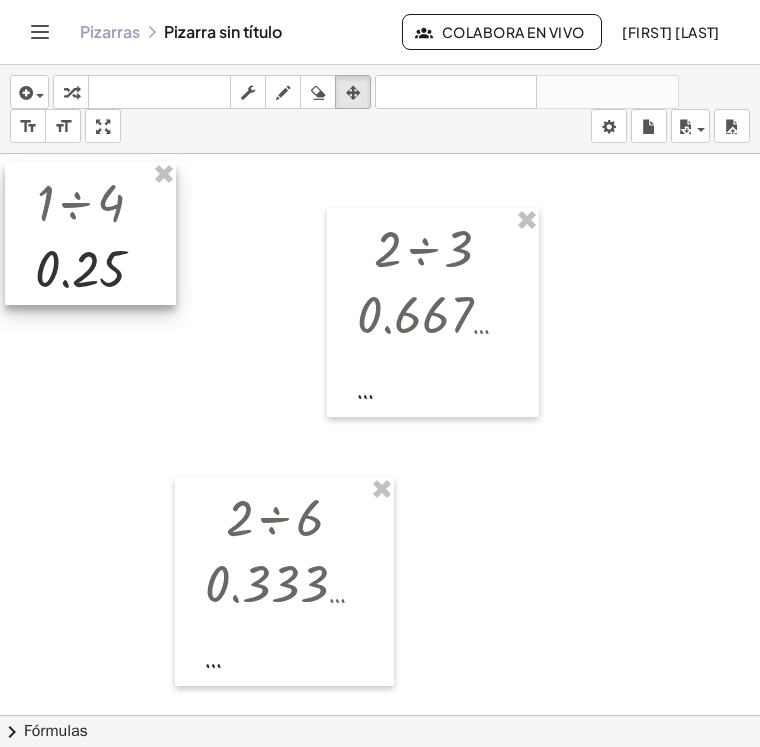 drag, startPoint x: 175, startPoint y: 275, endPoint x: 107, endPoint y: 227, distance: 83.23461 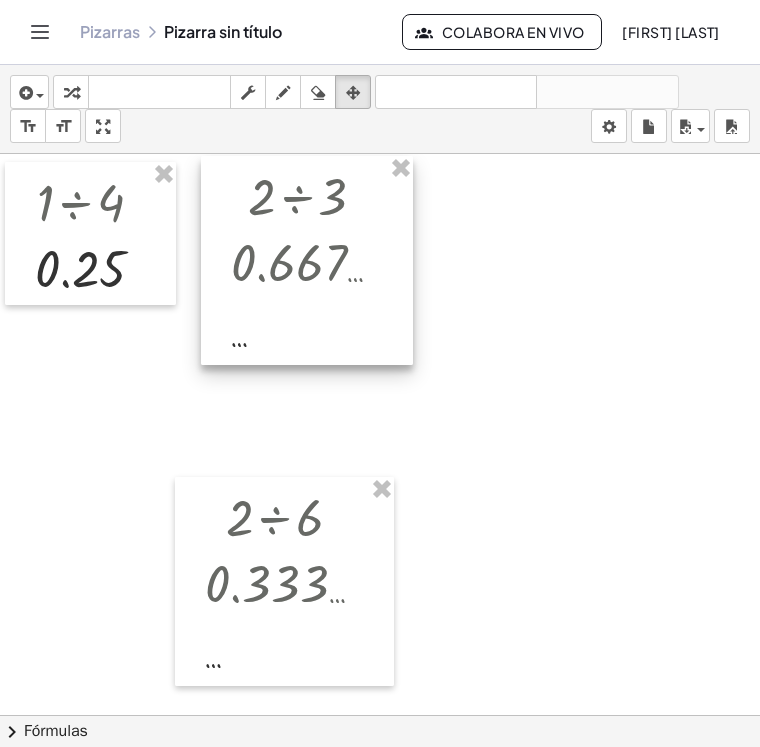 drag, startPoint x: 418, startPoint y: 295, endPoint x: 292, endPoint y: 242, distance: 136.69308 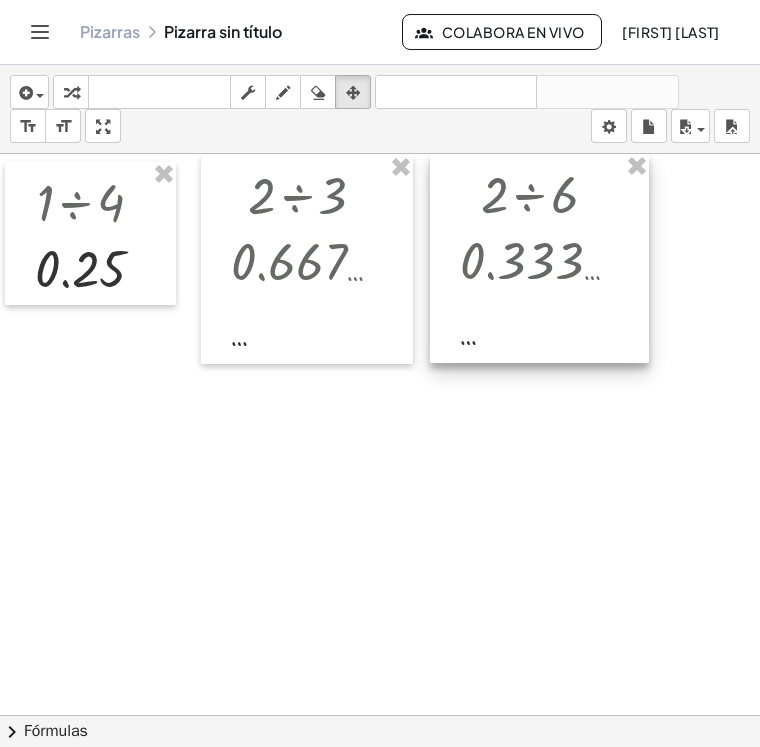 drag, startPoint x: 260, startPoint y: 556, endPoint x: 513, endPoint y: 229, distance: 413.4465 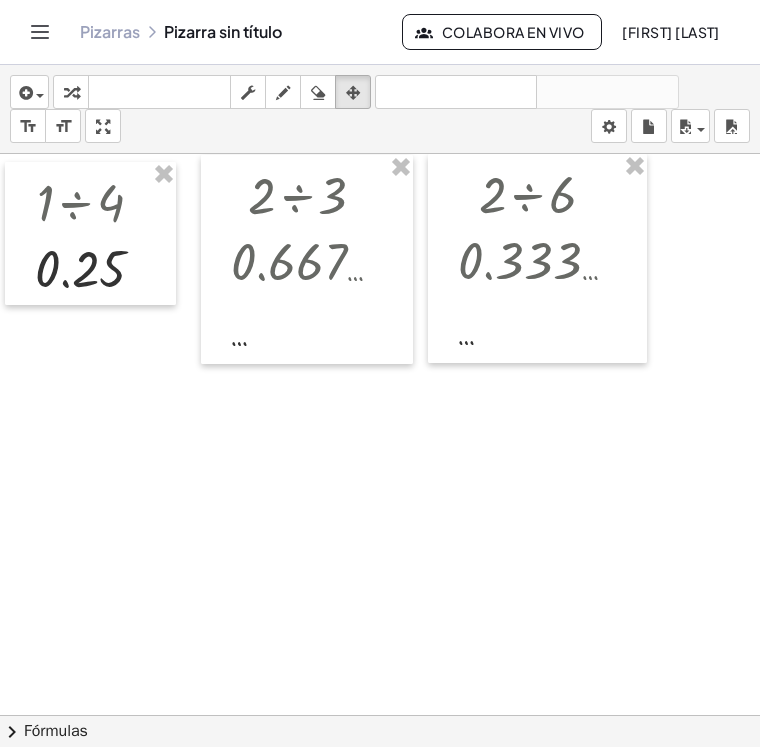 click at bounding box center [435, 794] 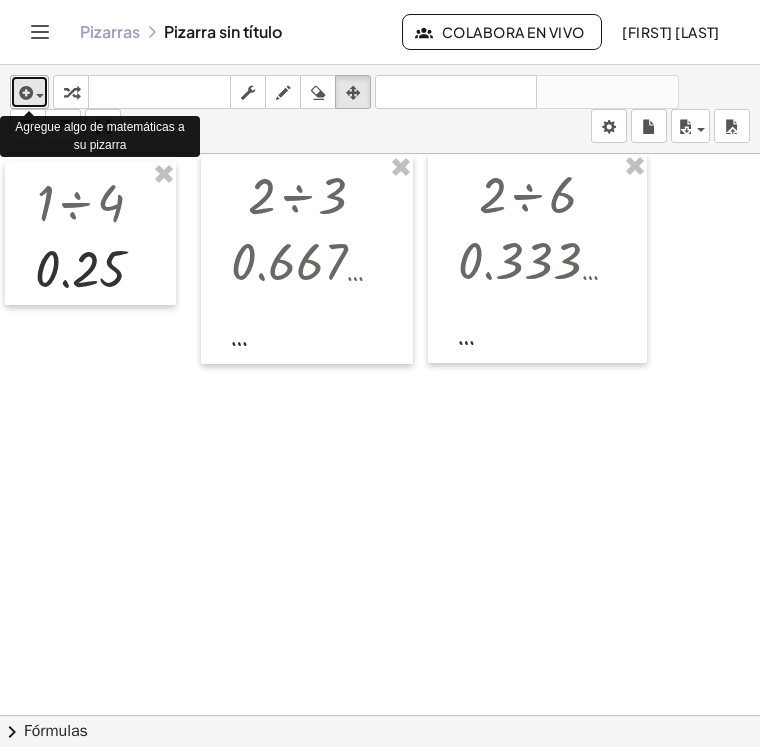 click on "insertar" at bounding box center [29, 92] 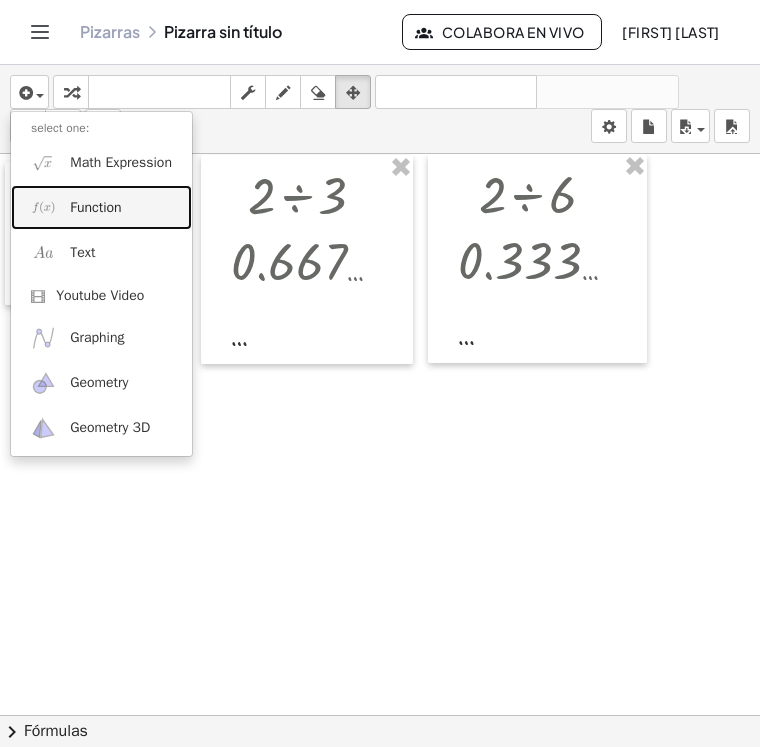 click on "Function" at bounding box center (95, 208) 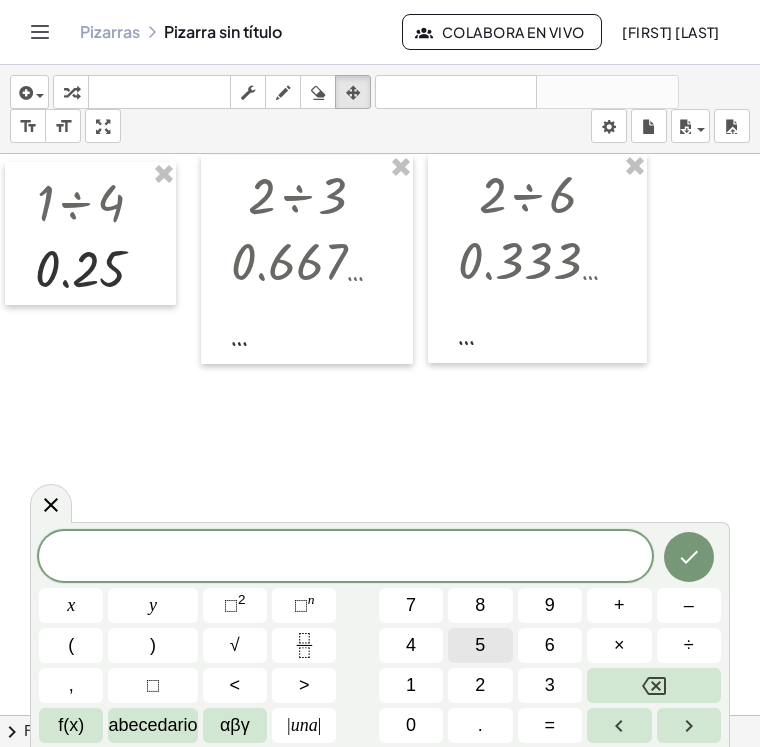 click on "5" at bounding box center [480, 645] 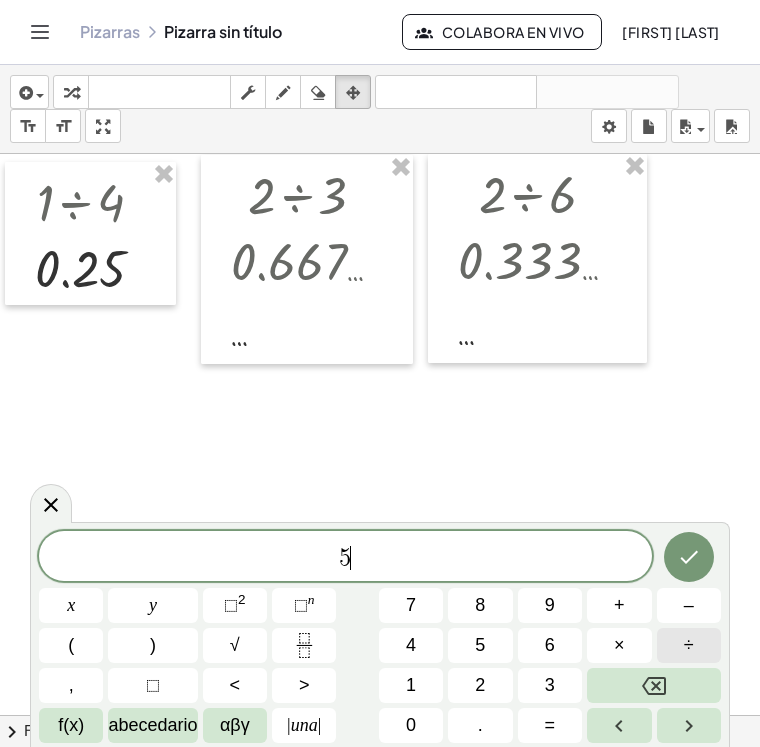click on "÷" at bounding box center [689, 645] 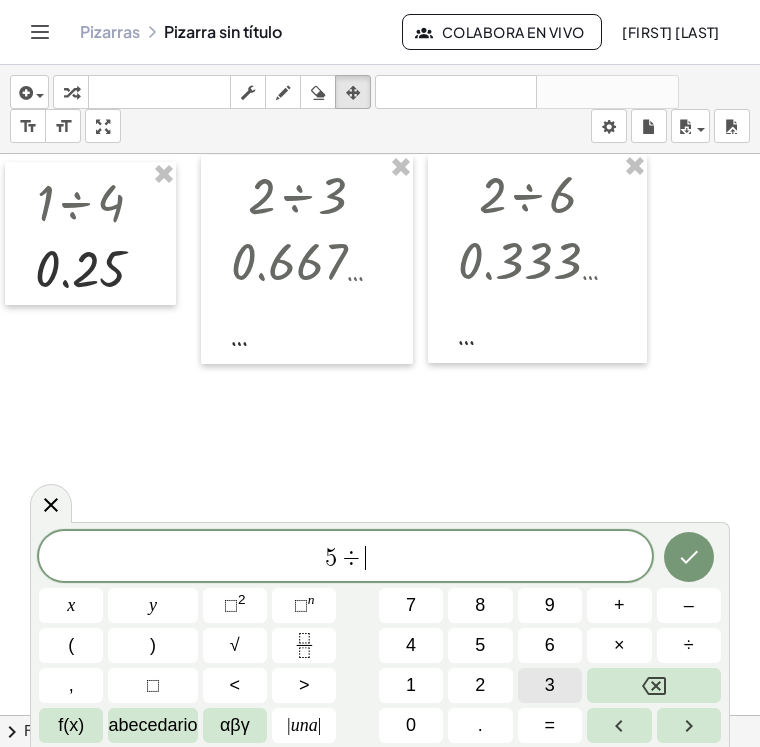 click on "3" at bounding box center [550, 685] 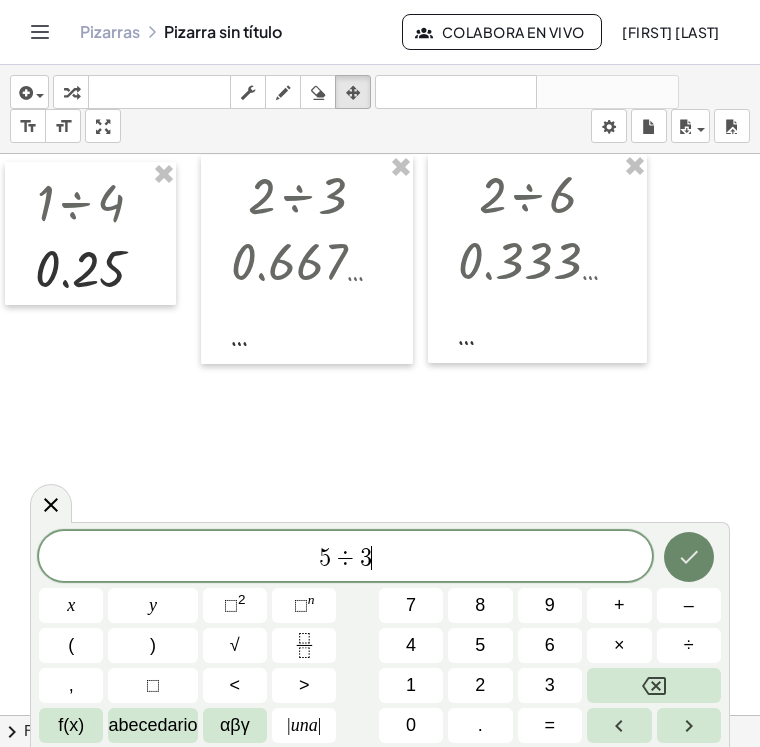 click 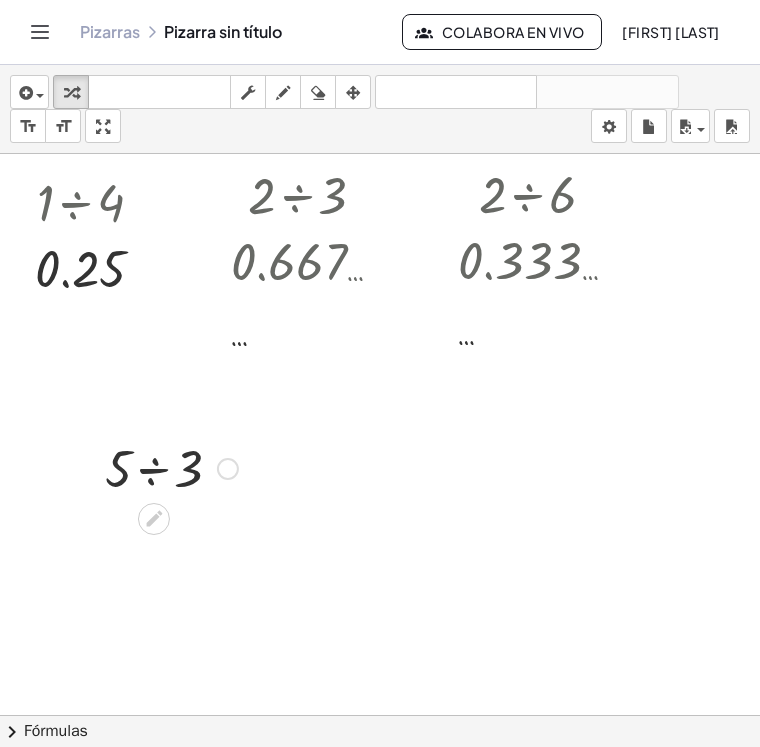 click at bounding box center [171, 467] 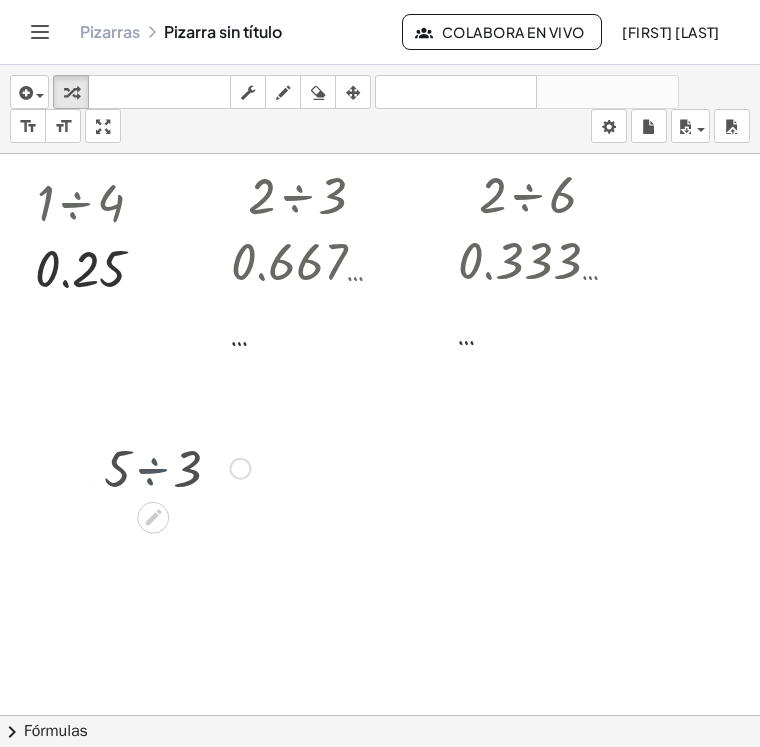 click at bounding box center (170, 467) 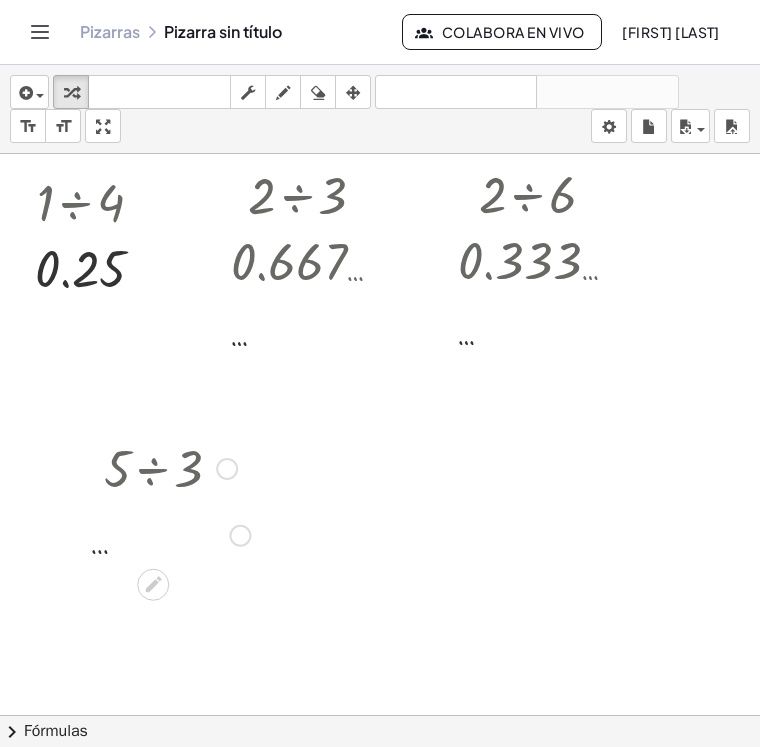 click at bounding box center (170, 534) 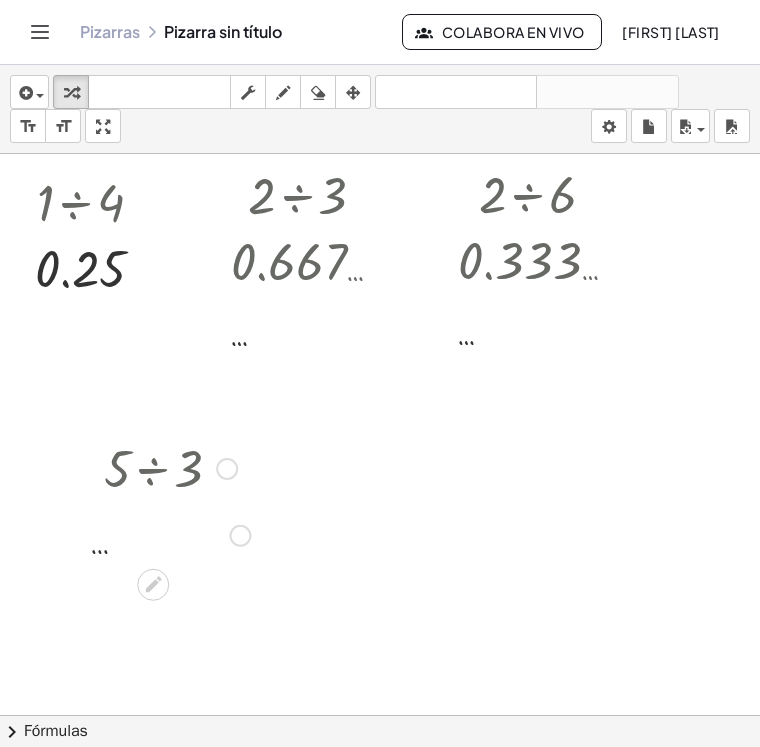 click at bounding box center (170, 534) 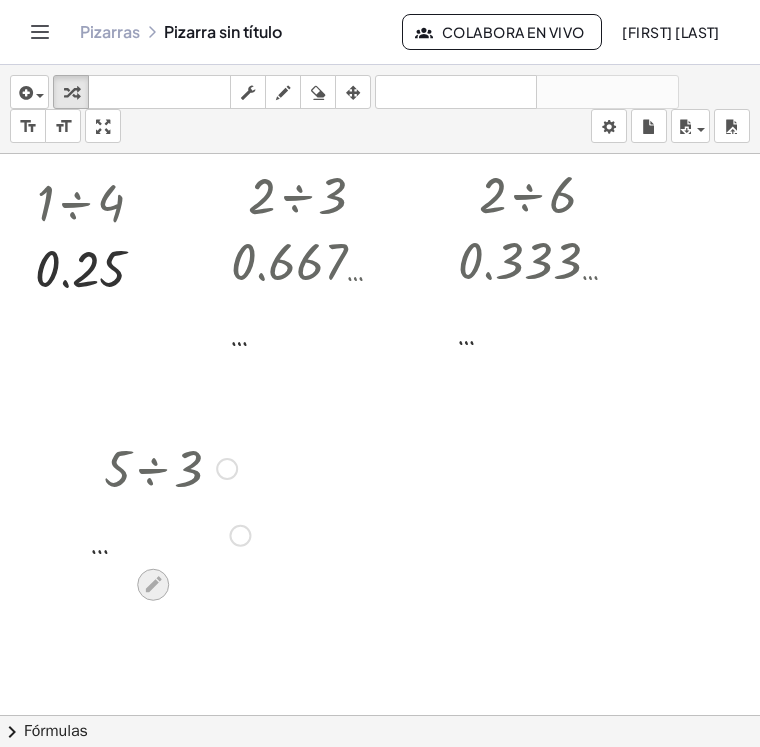 click 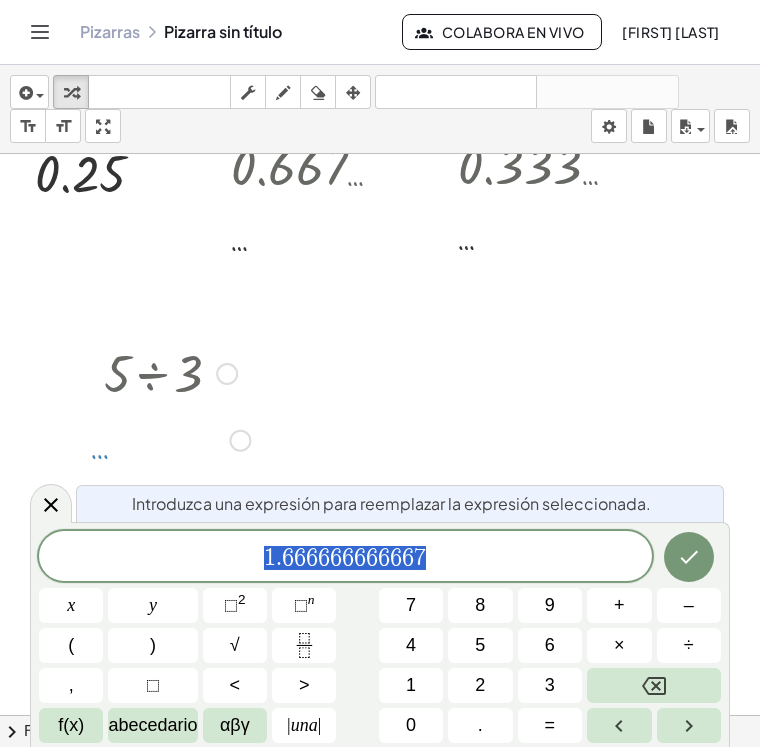 scroll, scrollTop: 98, scrollLeft: 0, axis: vertical 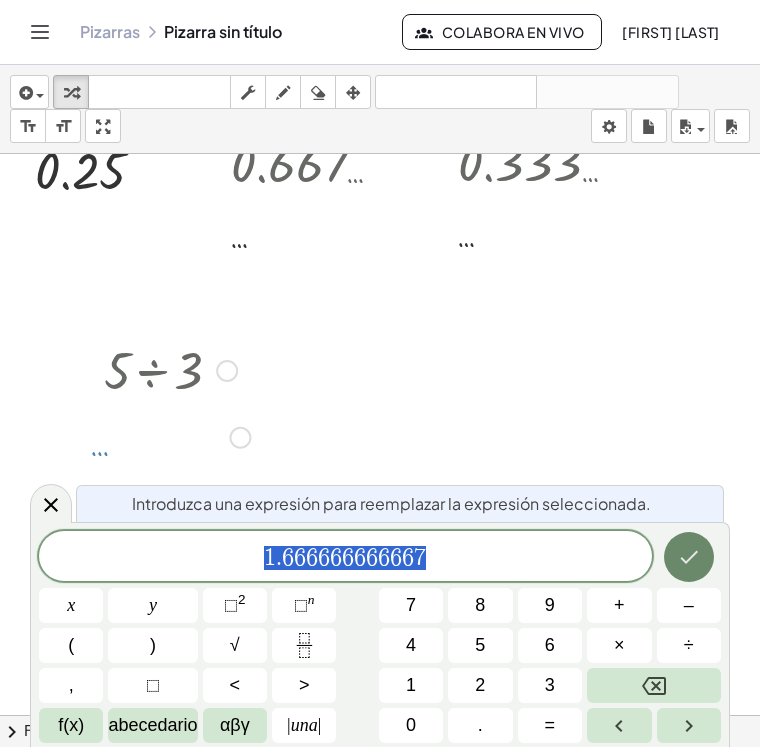 click 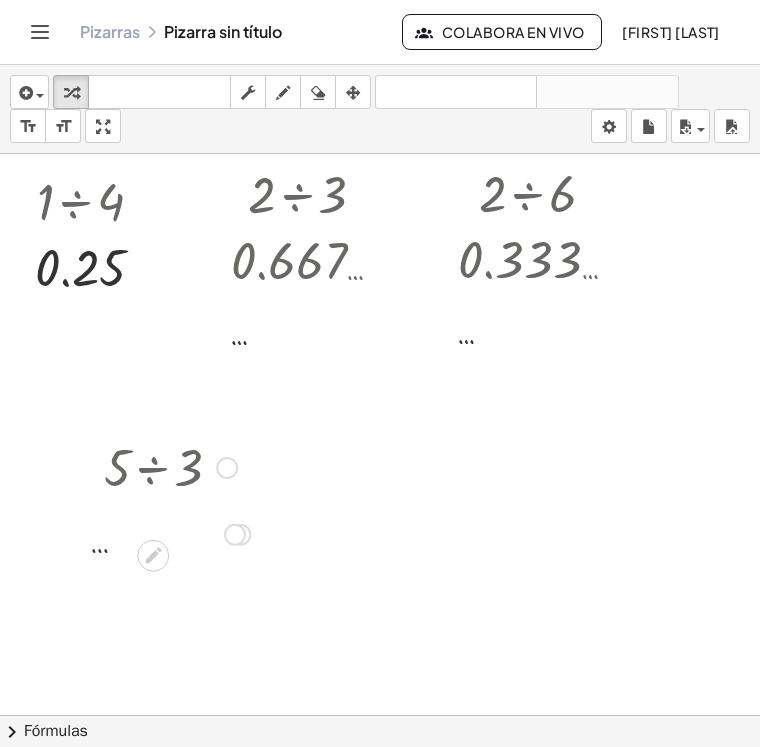 scroll, scrollTop: 0, scrollLeft: 0, axis: both 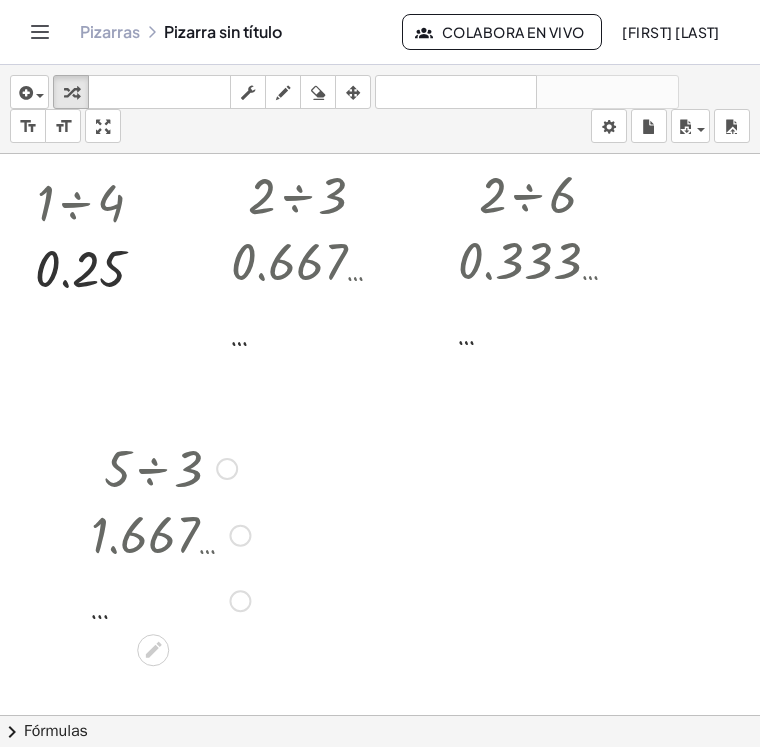 click at bounding box center (170, 534) 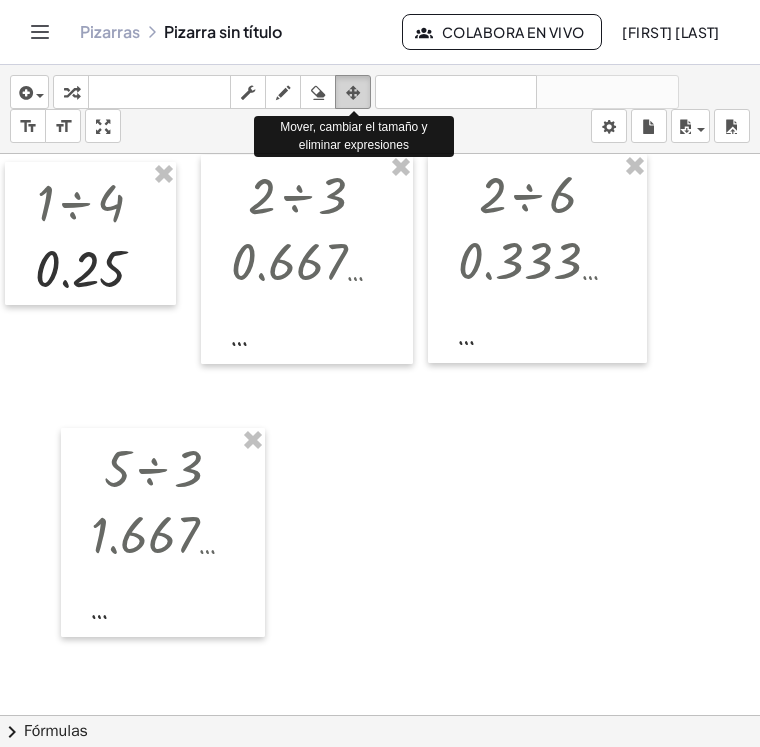 click at bounding box center [353, 93] 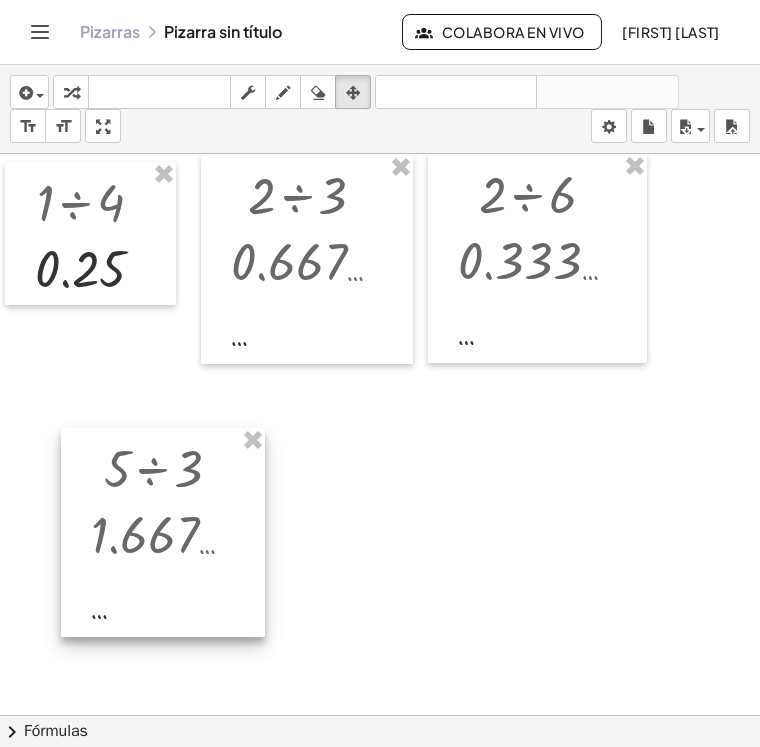 drag, startPoint x: 4, startPoint y: 543, endPoint x: 125, endPoint y: 599, distance: 133.33041 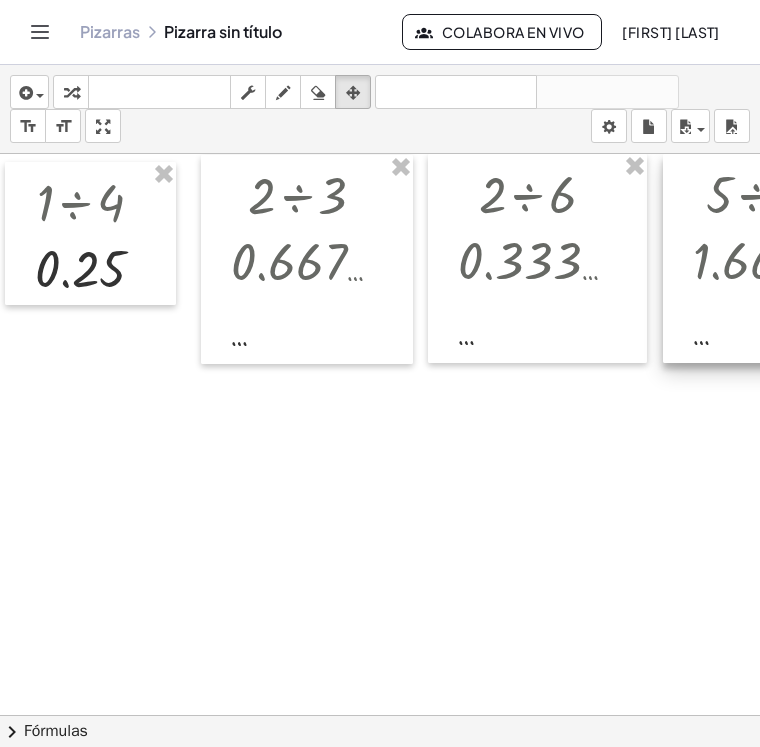 drag, startPoint x: 137, startPoint y: 571, endPoint x: 740, endPoint y: 251, distance: 682.6485 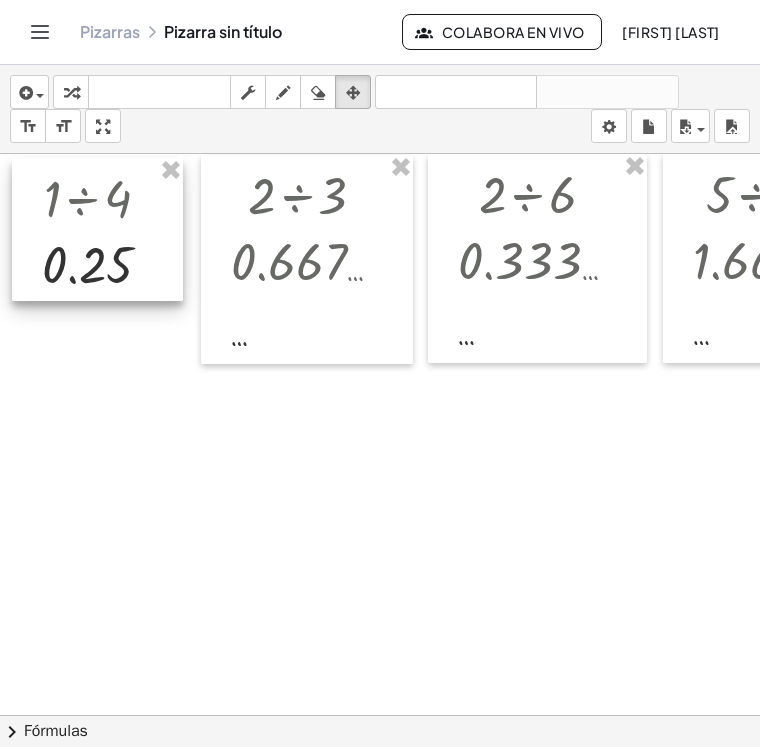 click at bounding box center [97, 230] 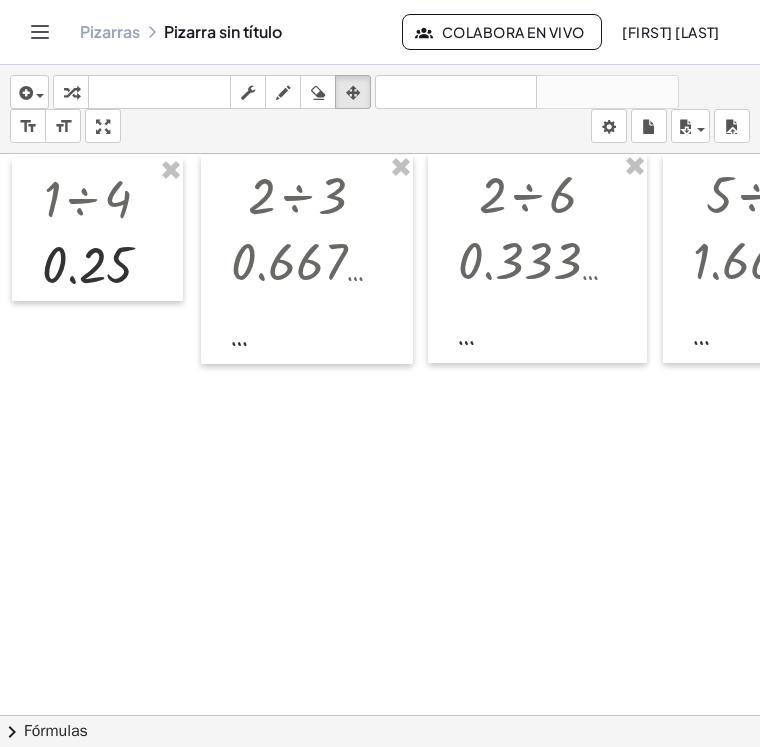 click at bounding box center (435, 794) 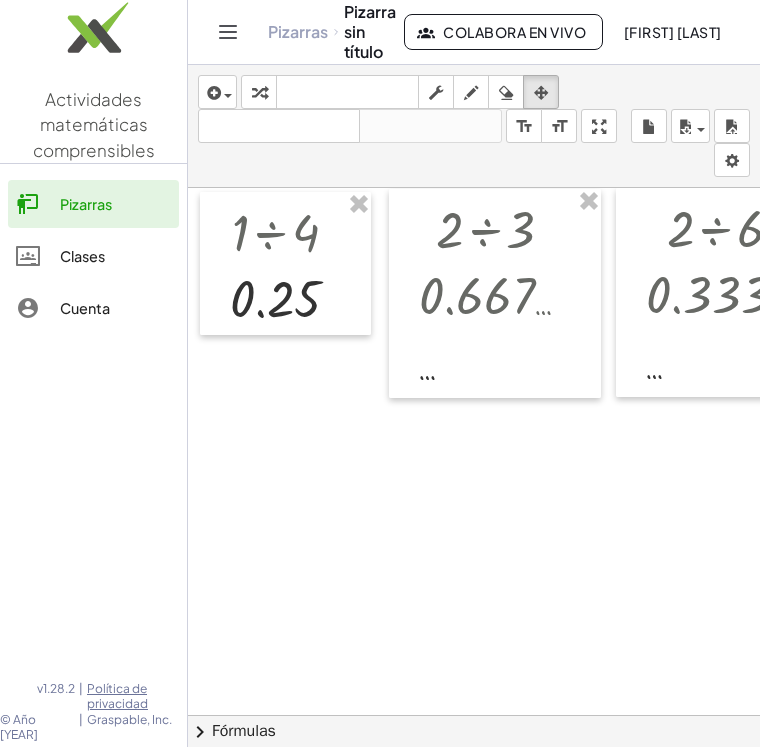 click at bounding box center (623, 828) 